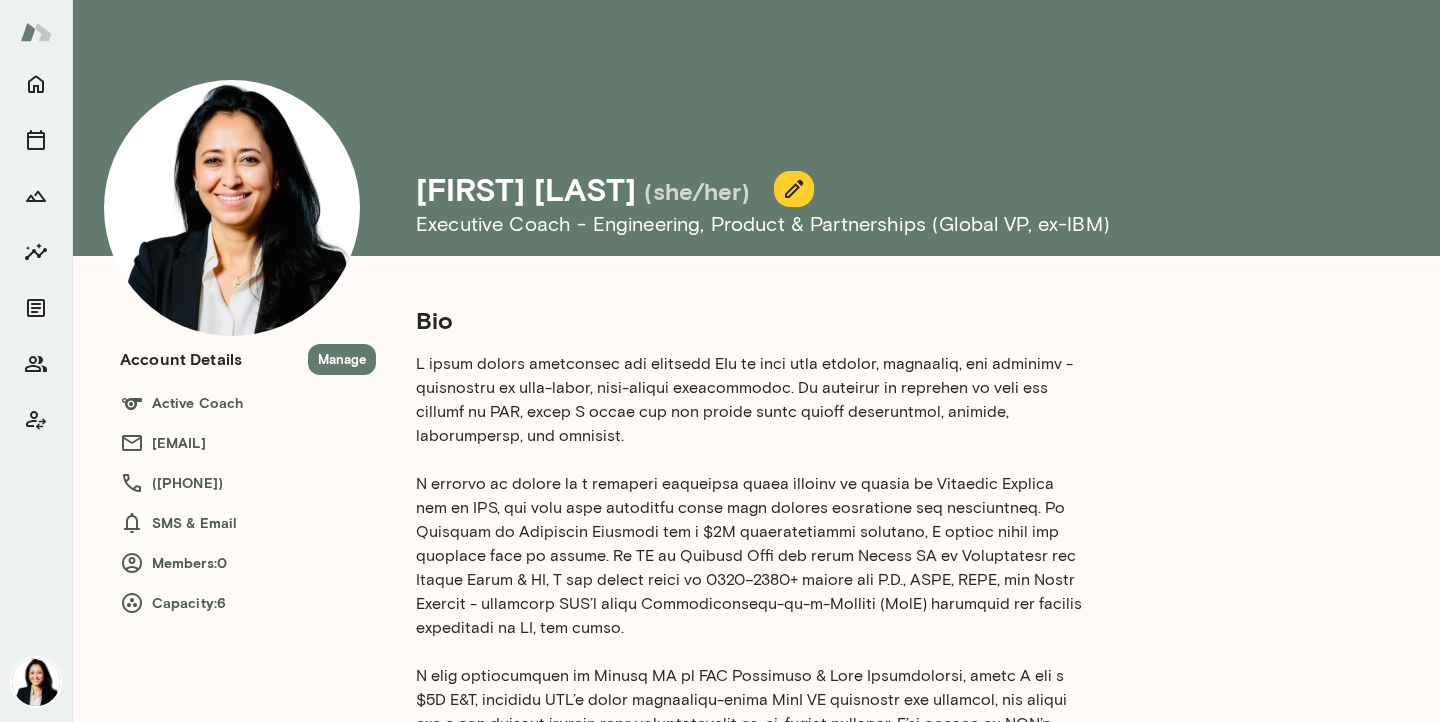 scroll, scrollTop: 0, scrollLeft: 0, axis: both 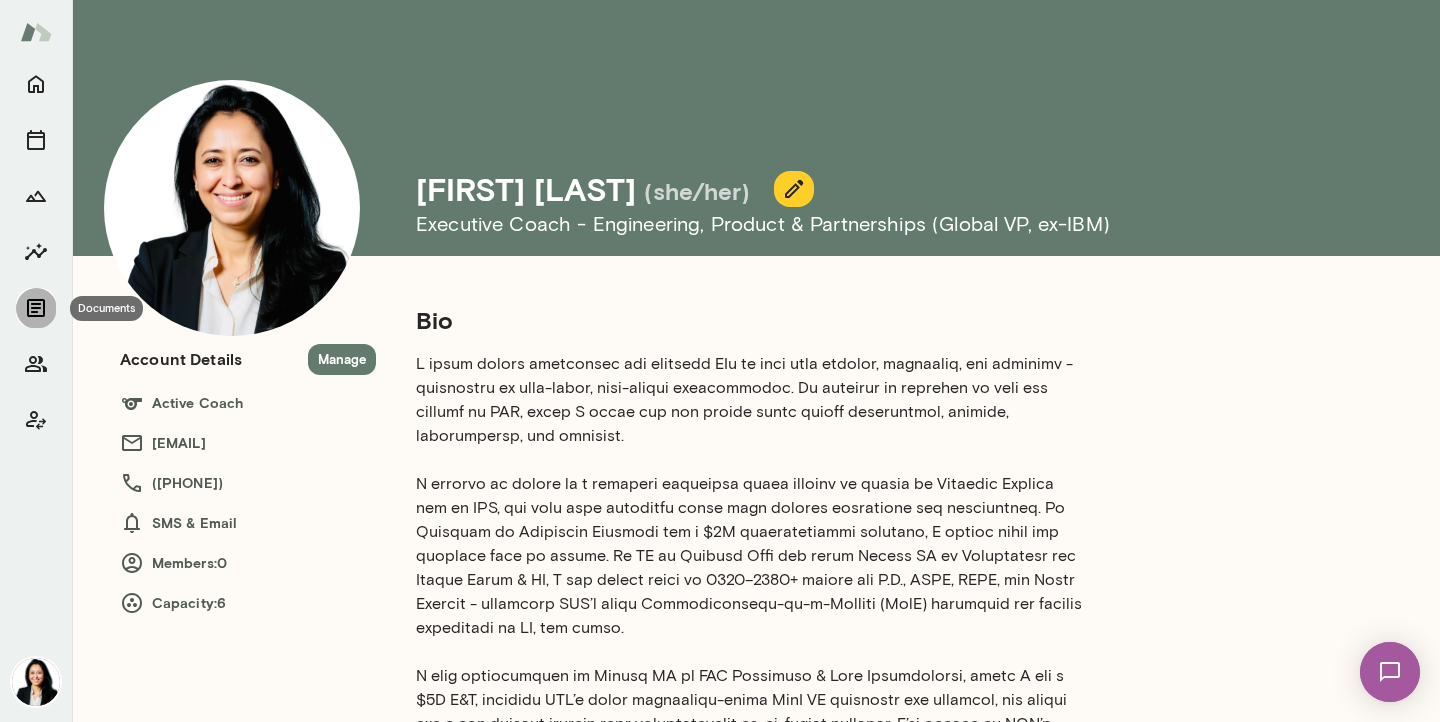 click 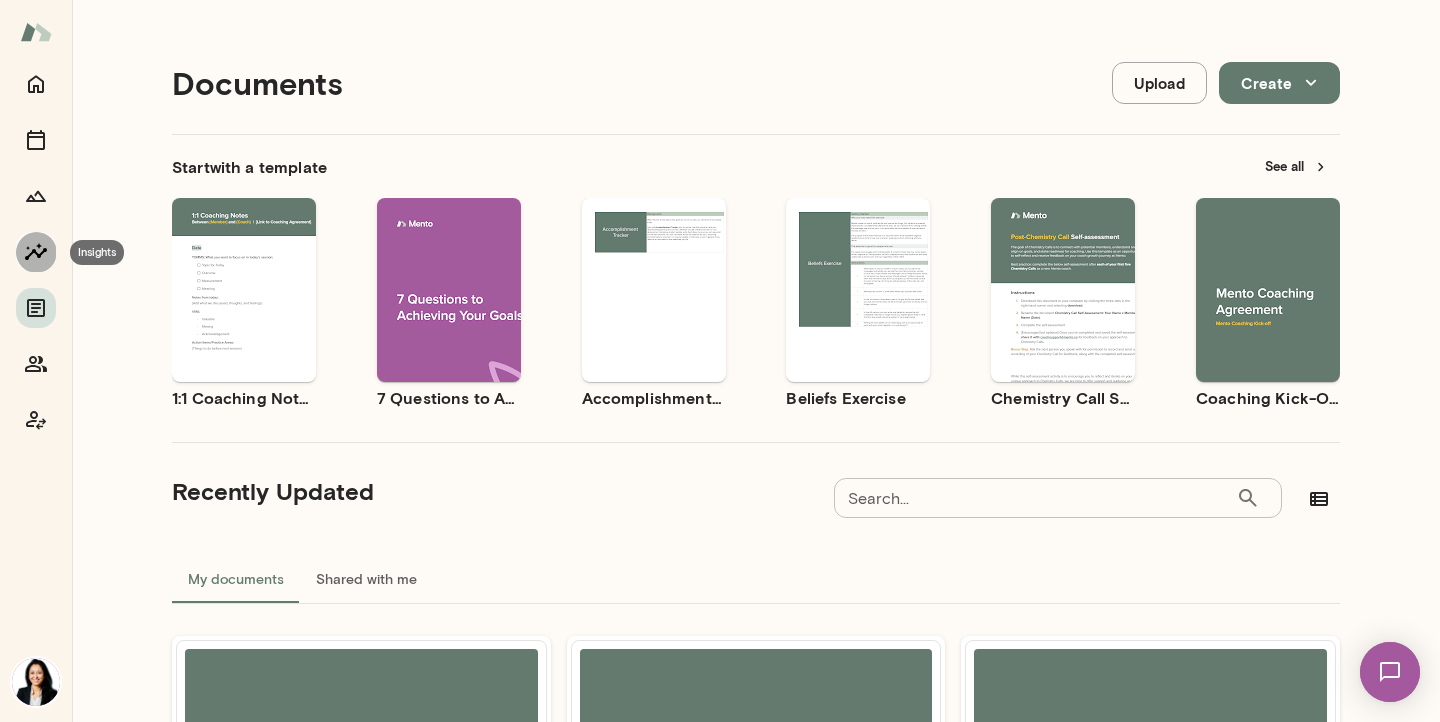 click 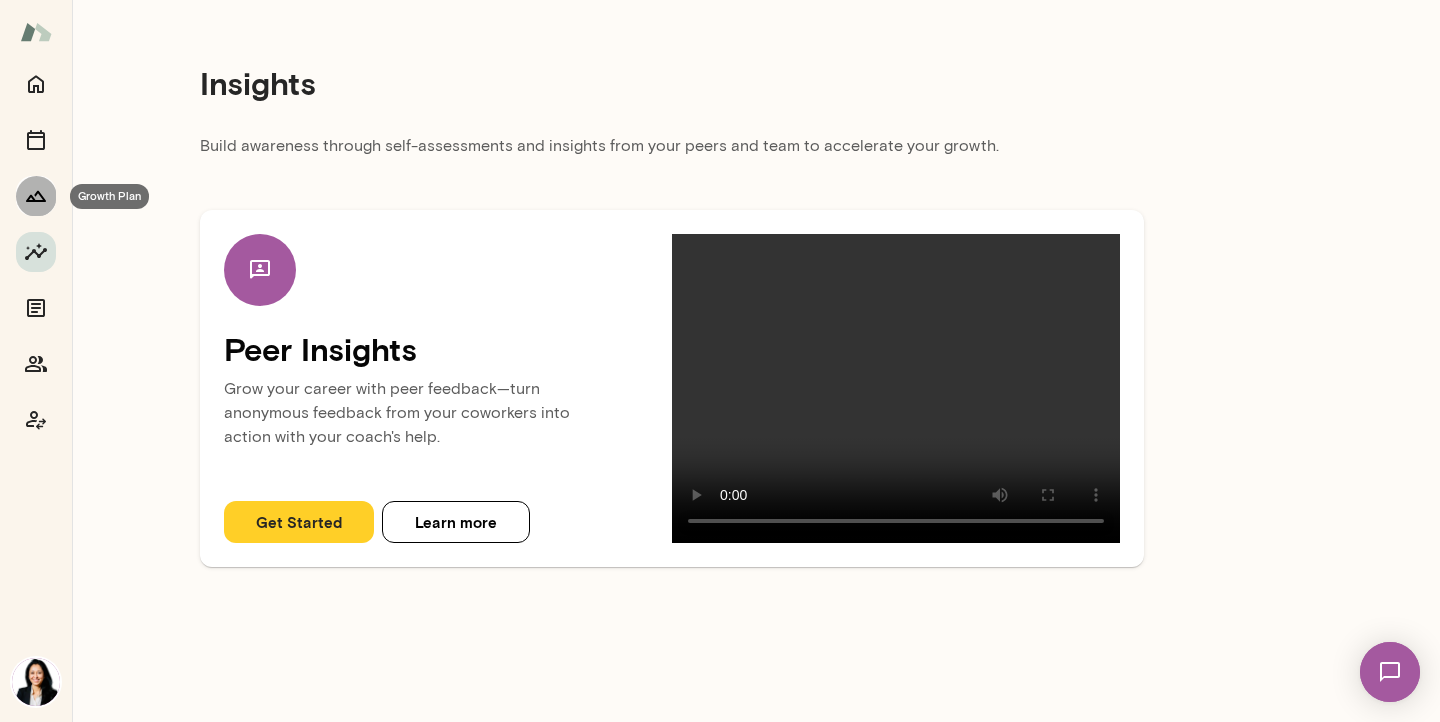 click 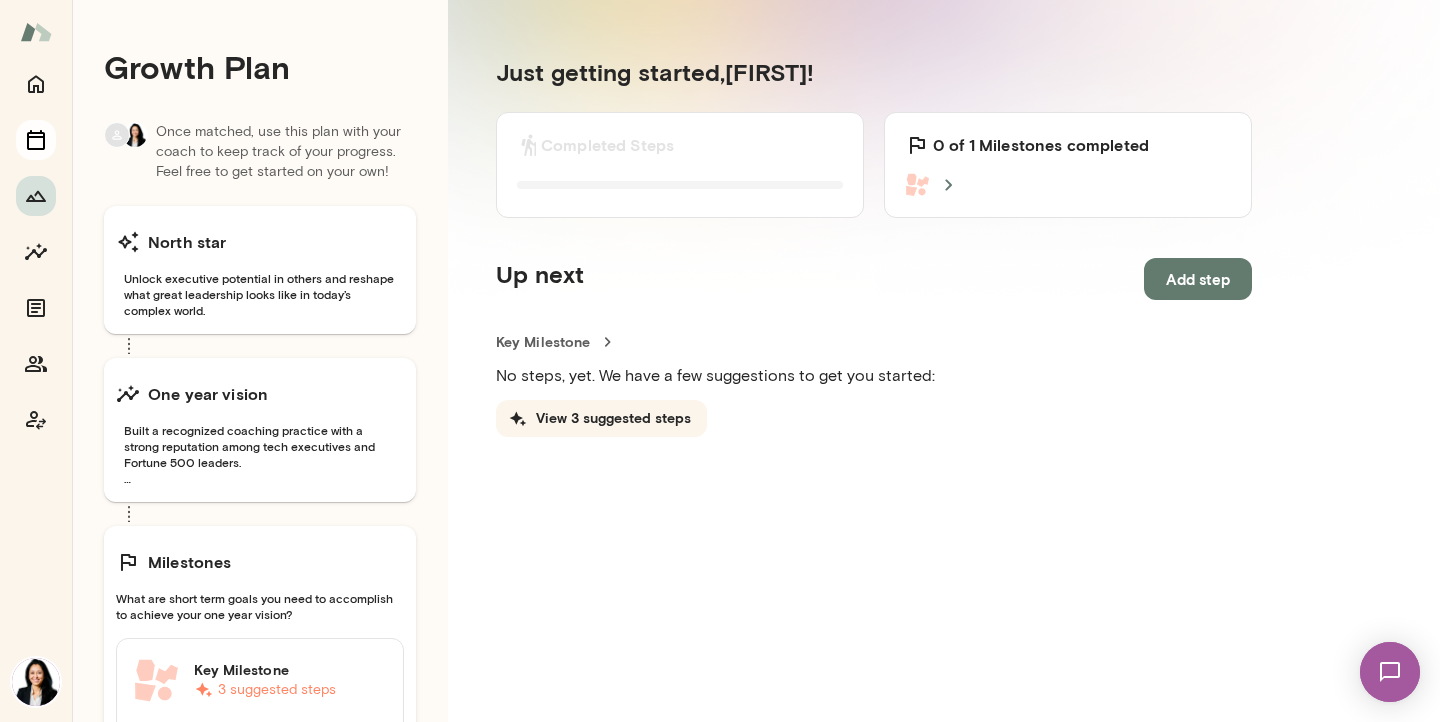 click 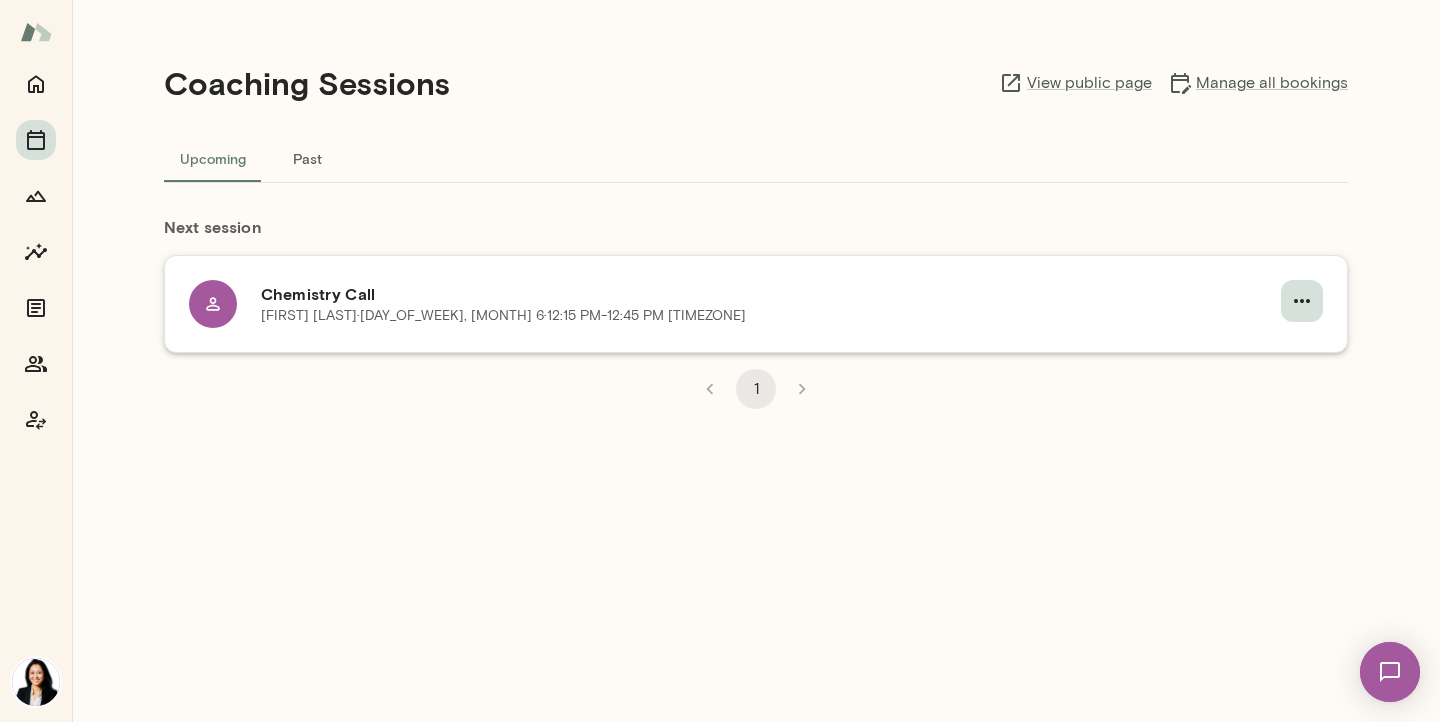 click 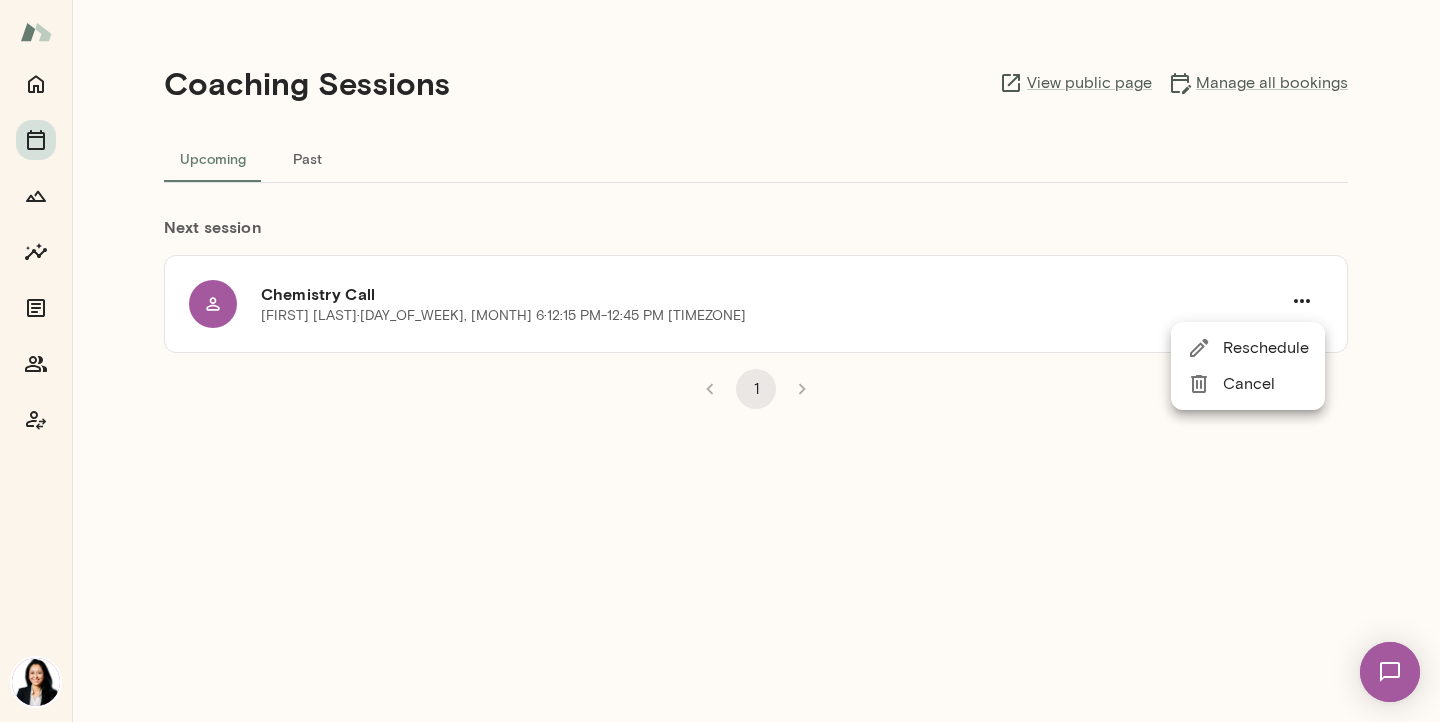 click at bounding box center [720, 361] 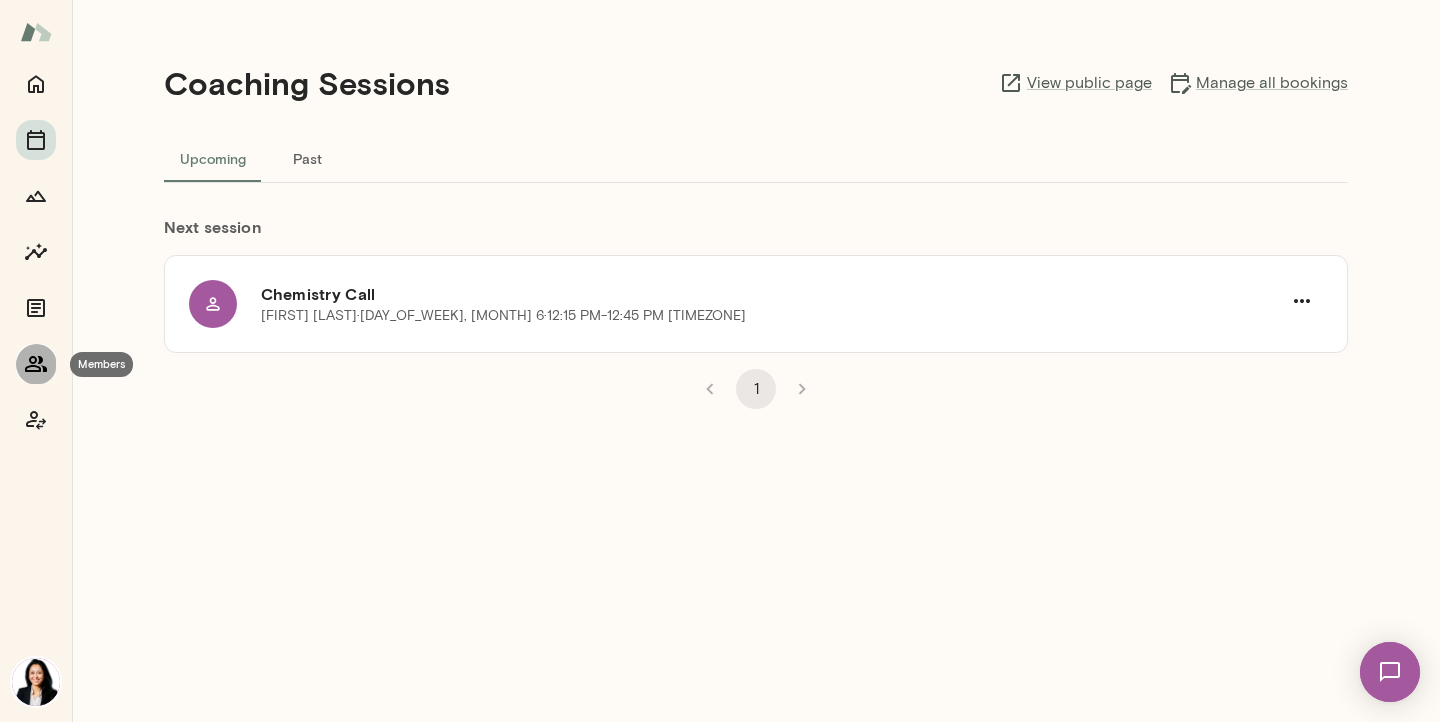 click 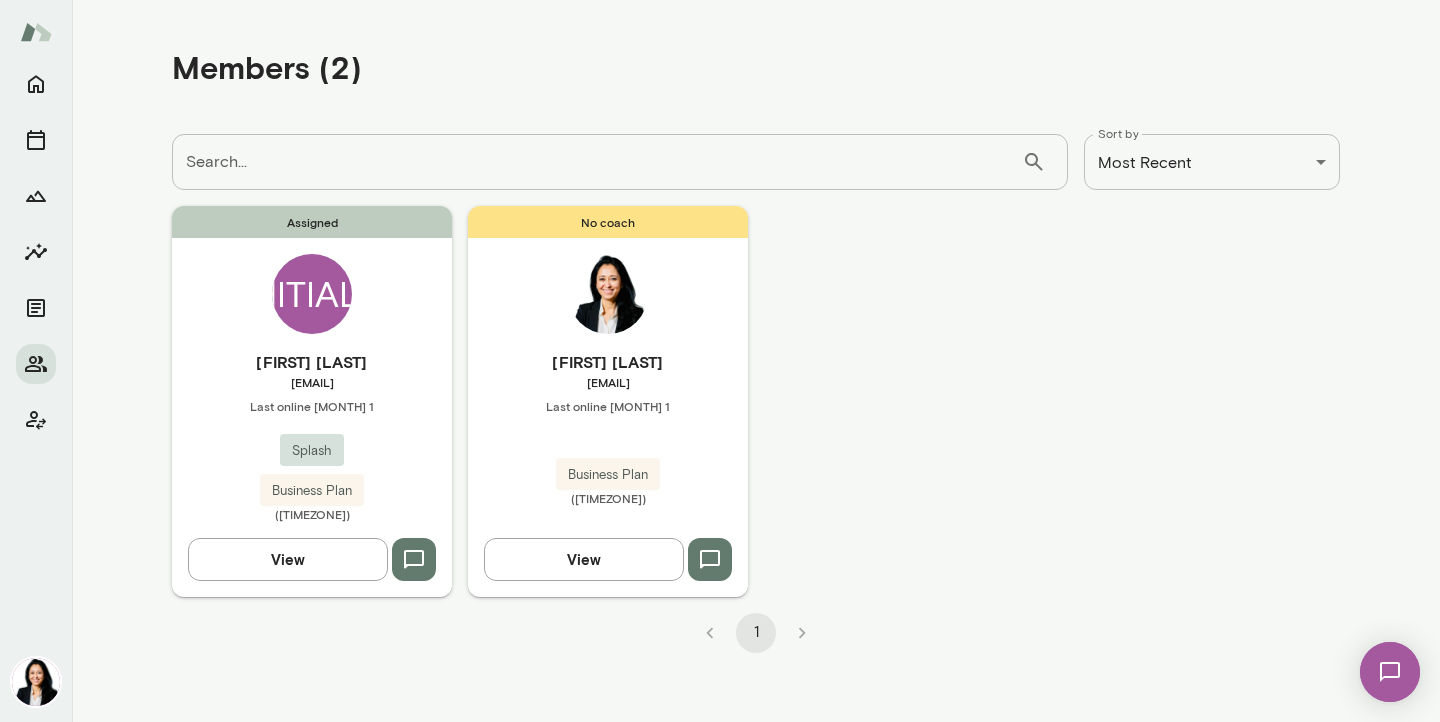 click on "[FIRST] [LAST]" at bounding box center [312, 362] 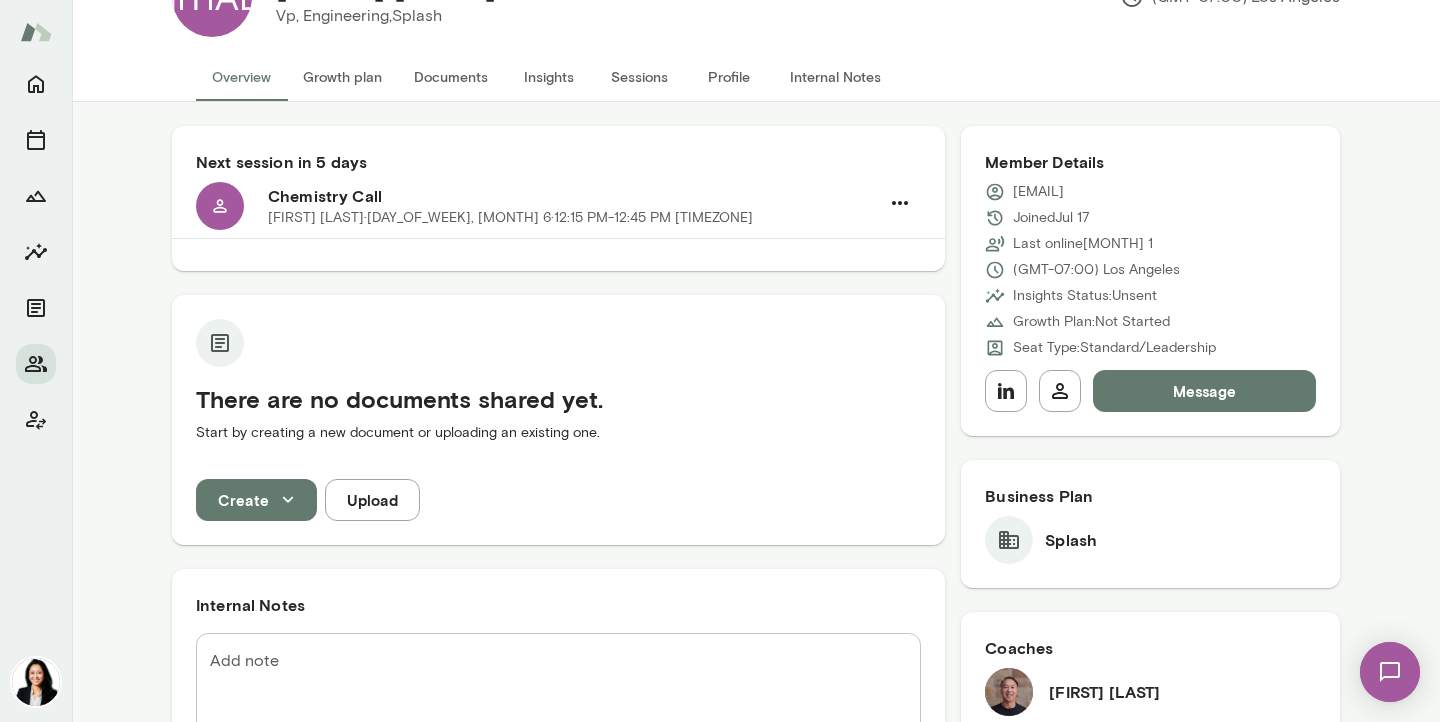 scroll, scrollTop: 0, scrollLeft: 0, axis: both 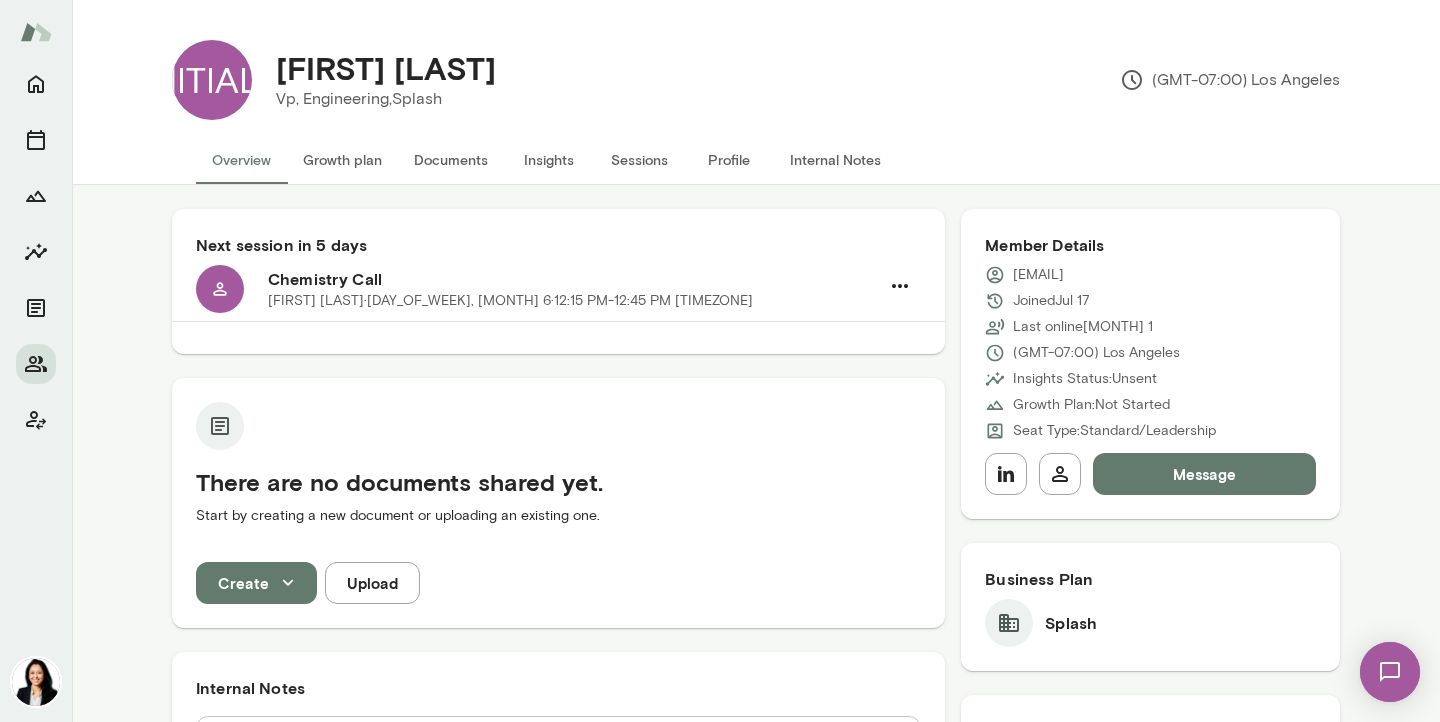 click on "Growth plan" at bounding box center [342, 160] 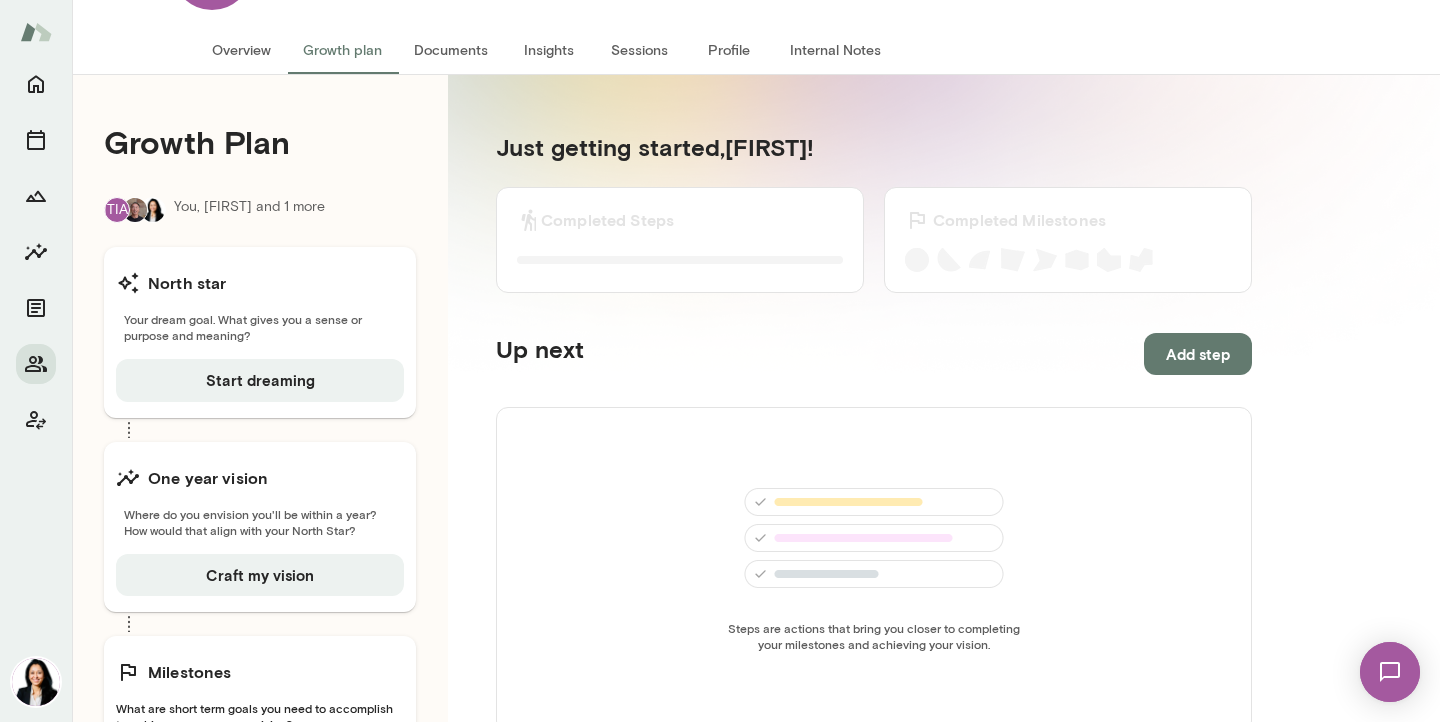 scroll, scrollTop: 85, scrollLeft: 0, axis: vertical 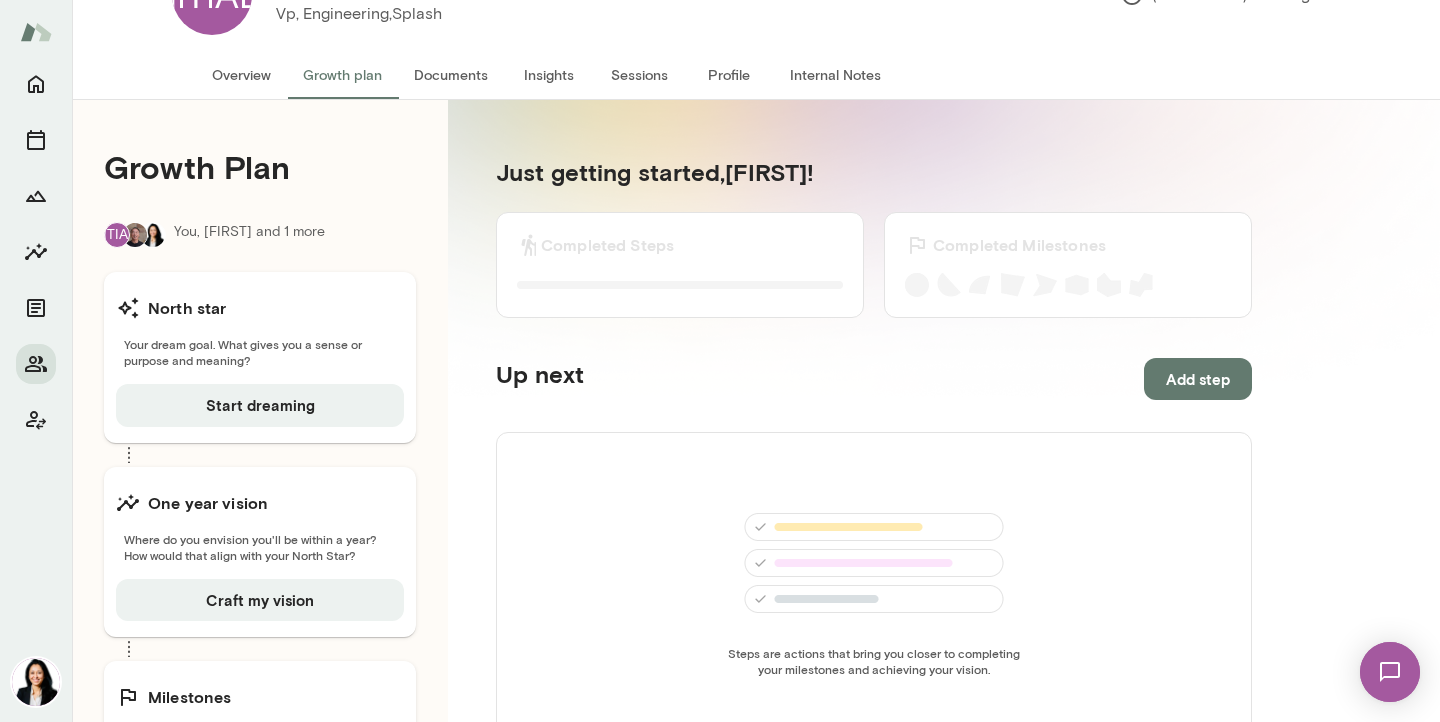 click on "Documents" at bounding box center [451, 75] 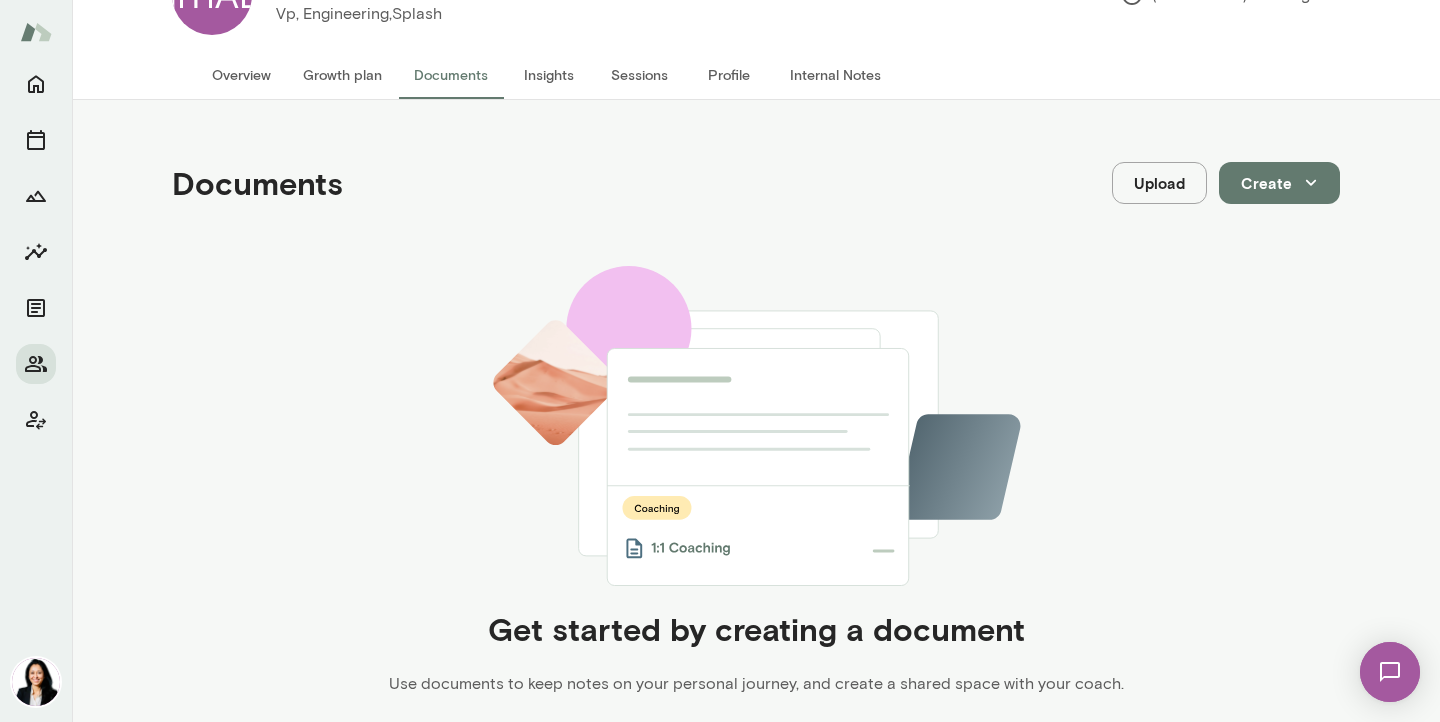 scroll, scrollTop: 85, scrollLeft: 0, axis: vertical 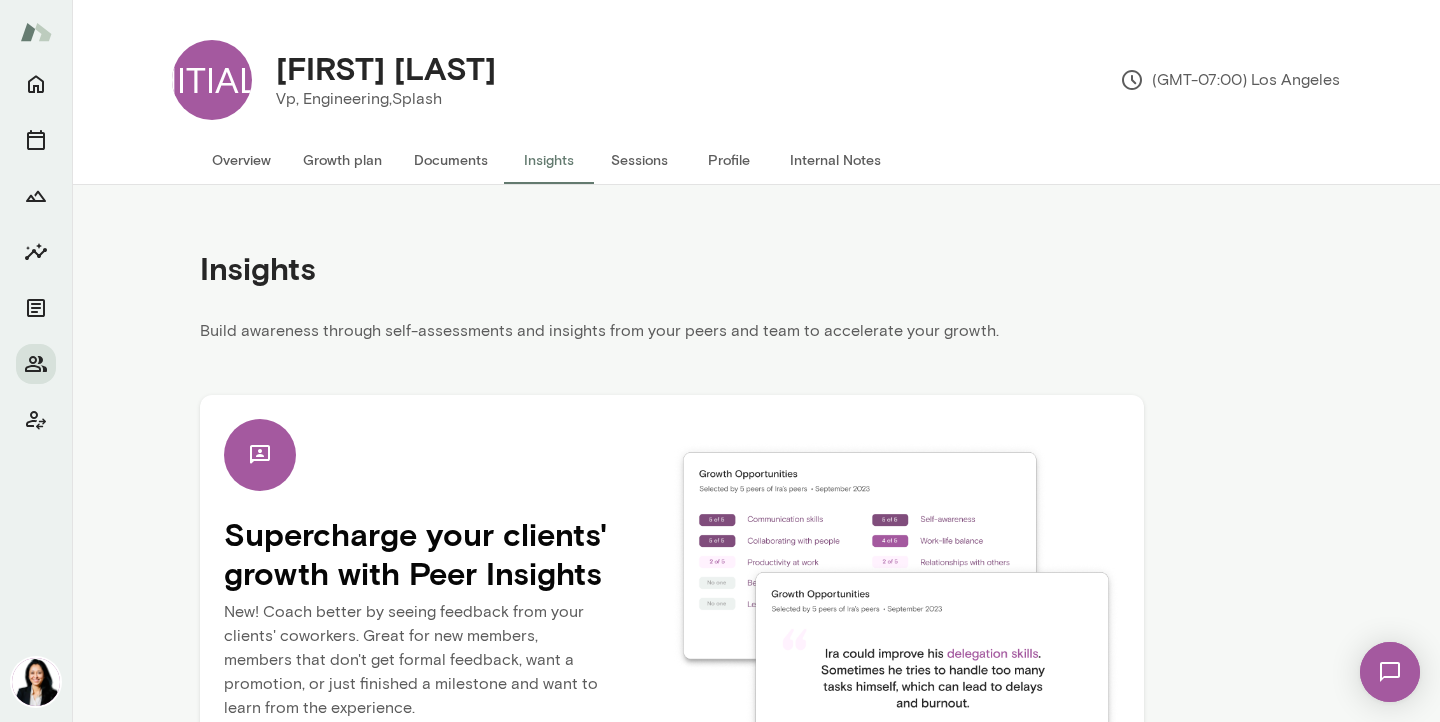 click on "Sessions" at bounding box center (639, 160) 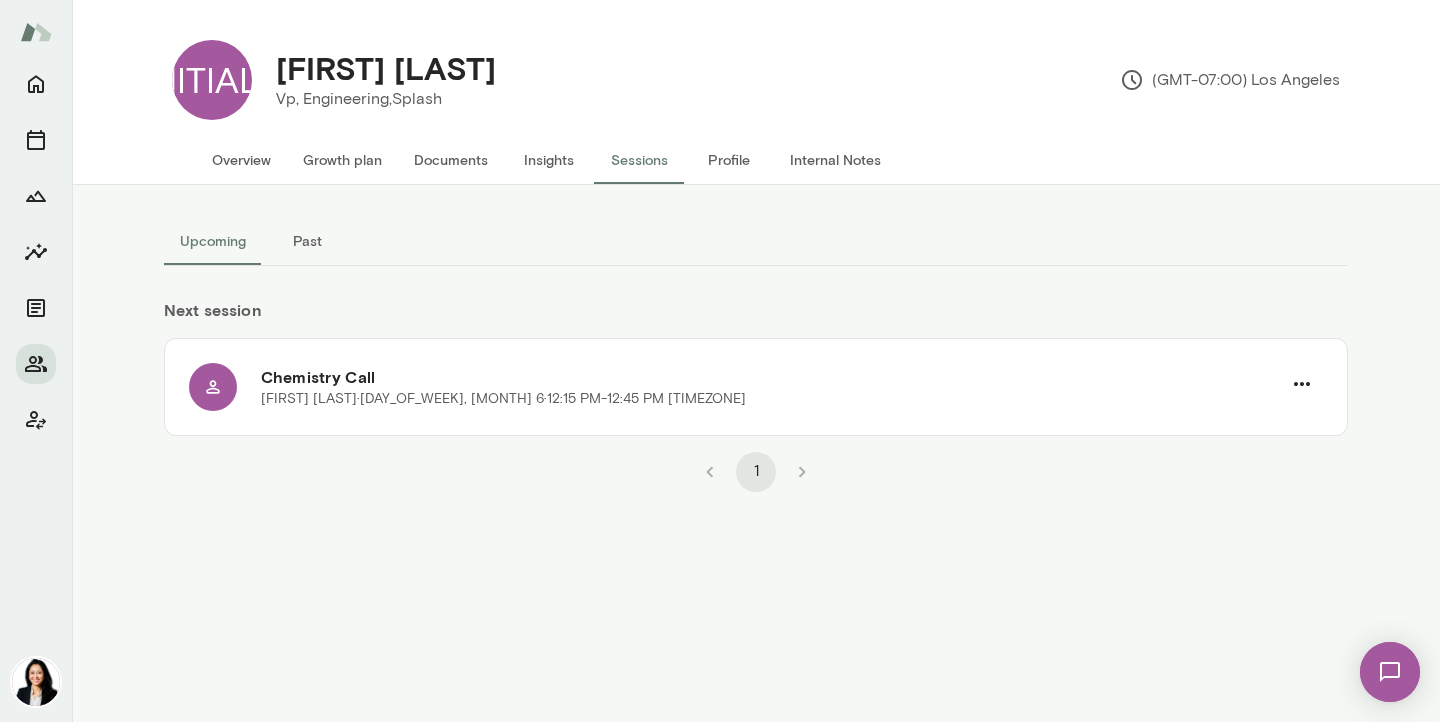 click on "Profile" at bounding box center (729, 160) 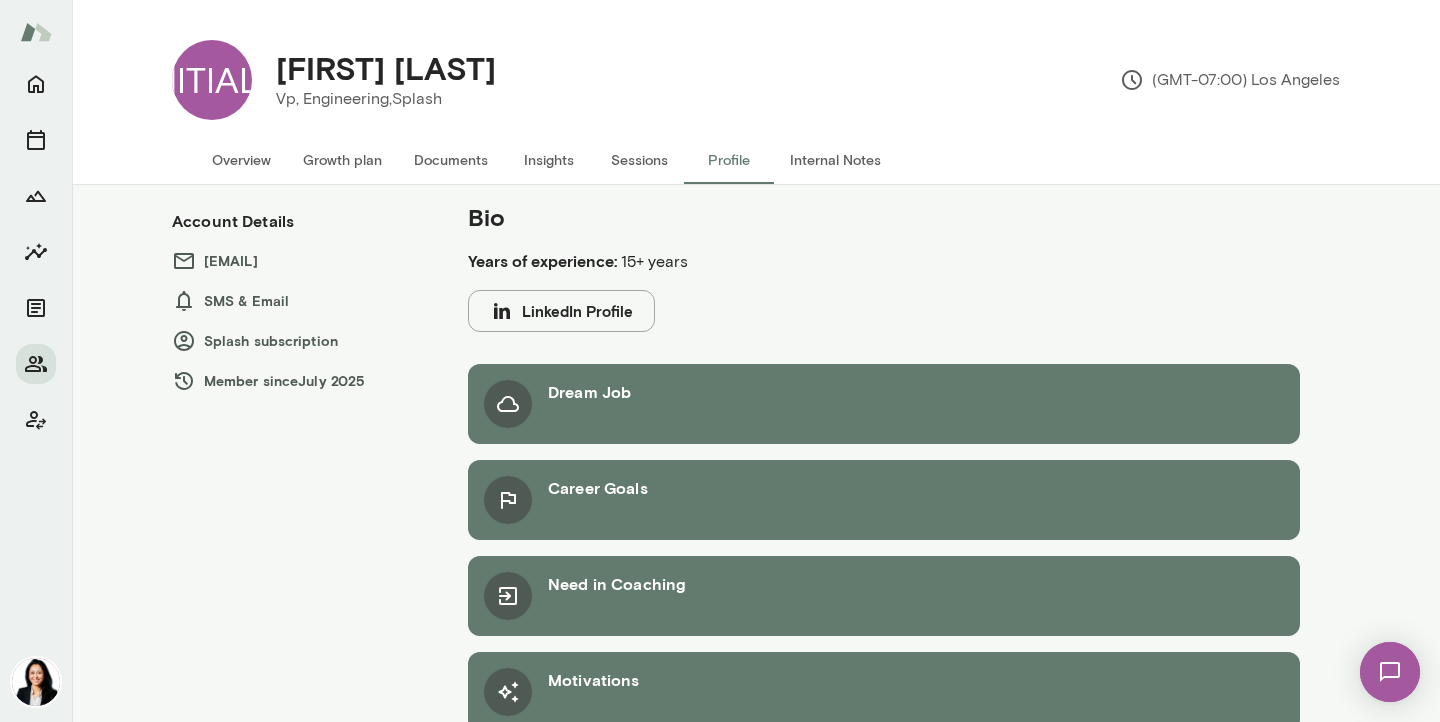 scroll, scrollTop: 138, scrollLeft: 0, axis: vertical 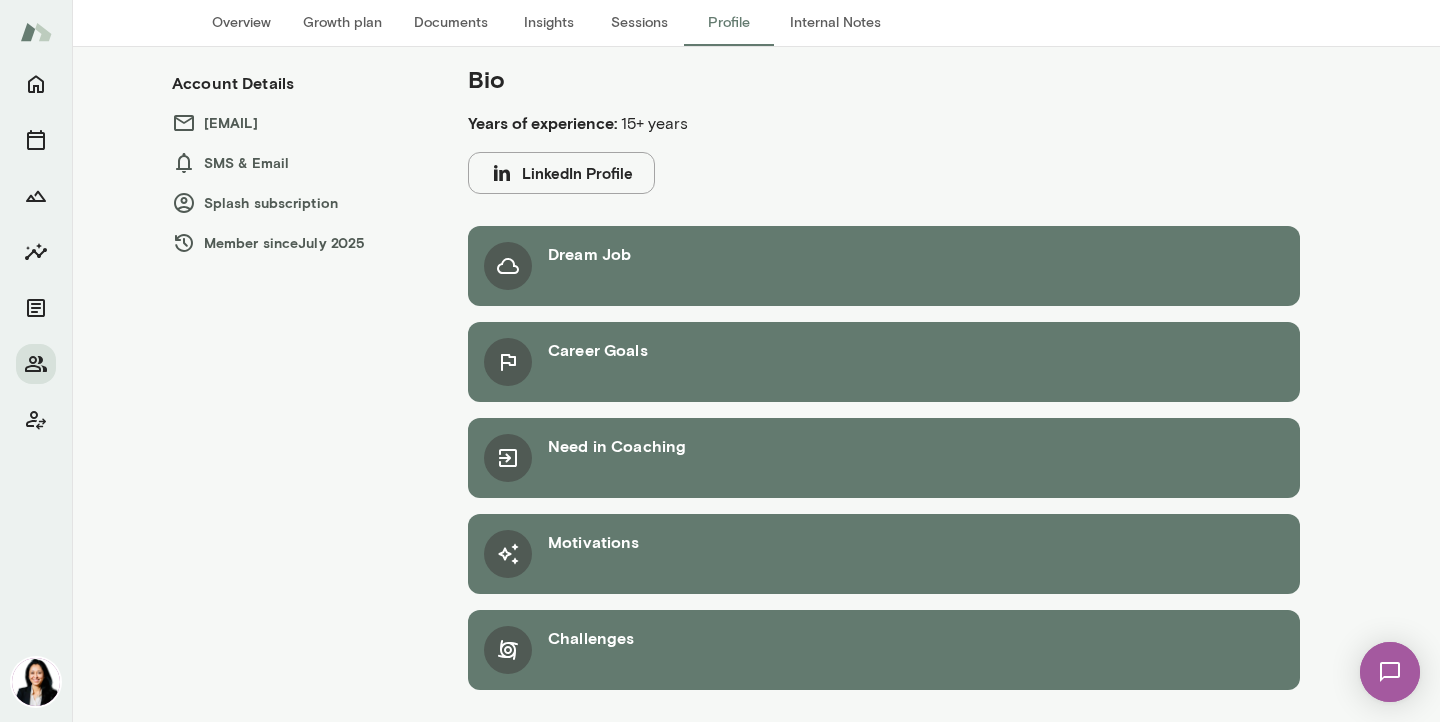 click on "Challenges" at bounding box center [591, 638] 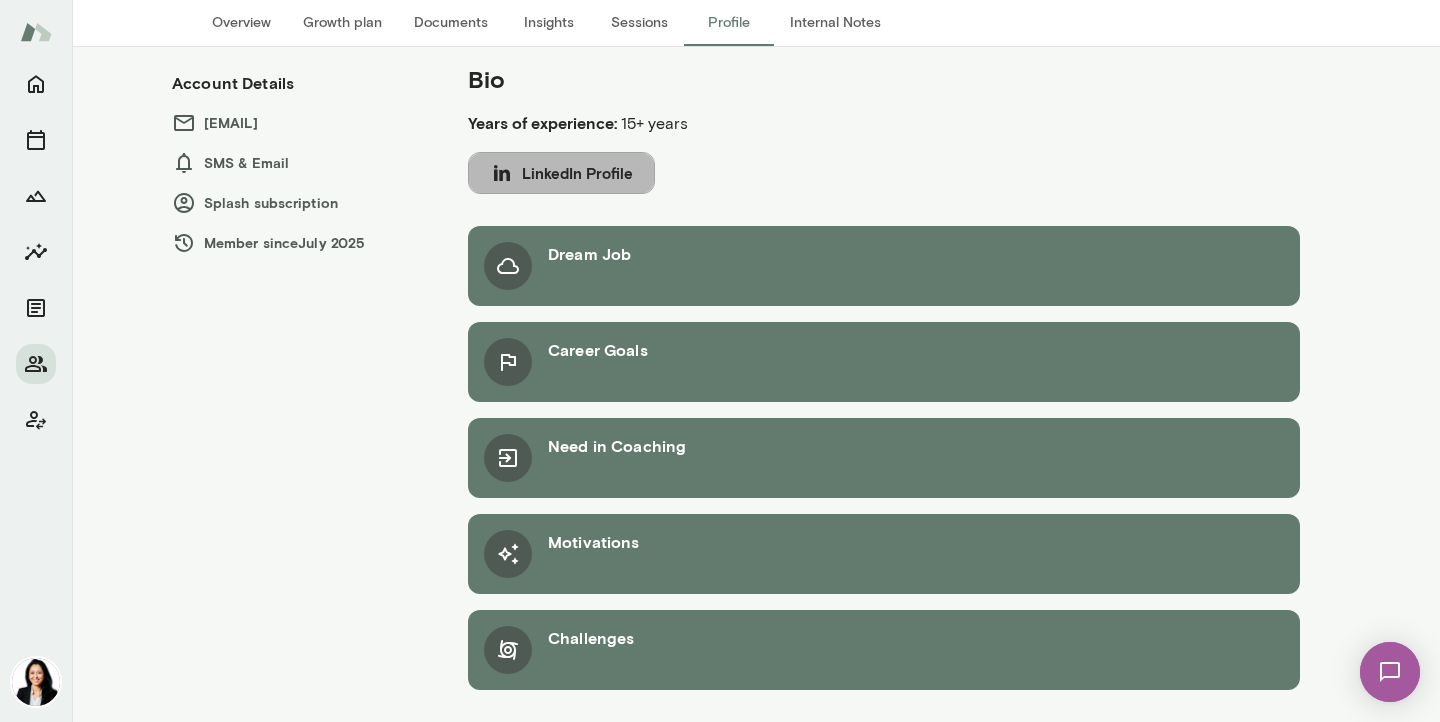 click on "LinkedIn Profile" at bounding box center [561, 173] 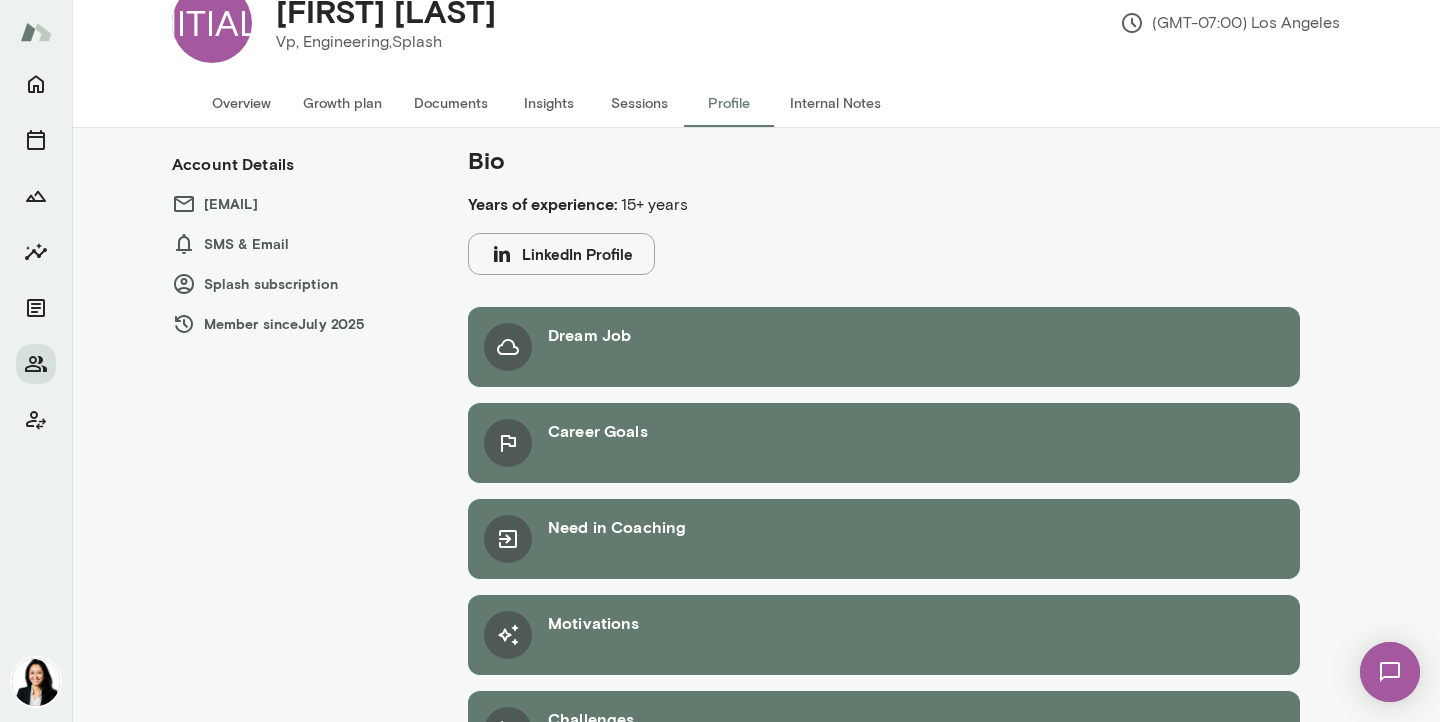 scroll, scrollTop: 33, scrollLeft: 0, axis: vertical 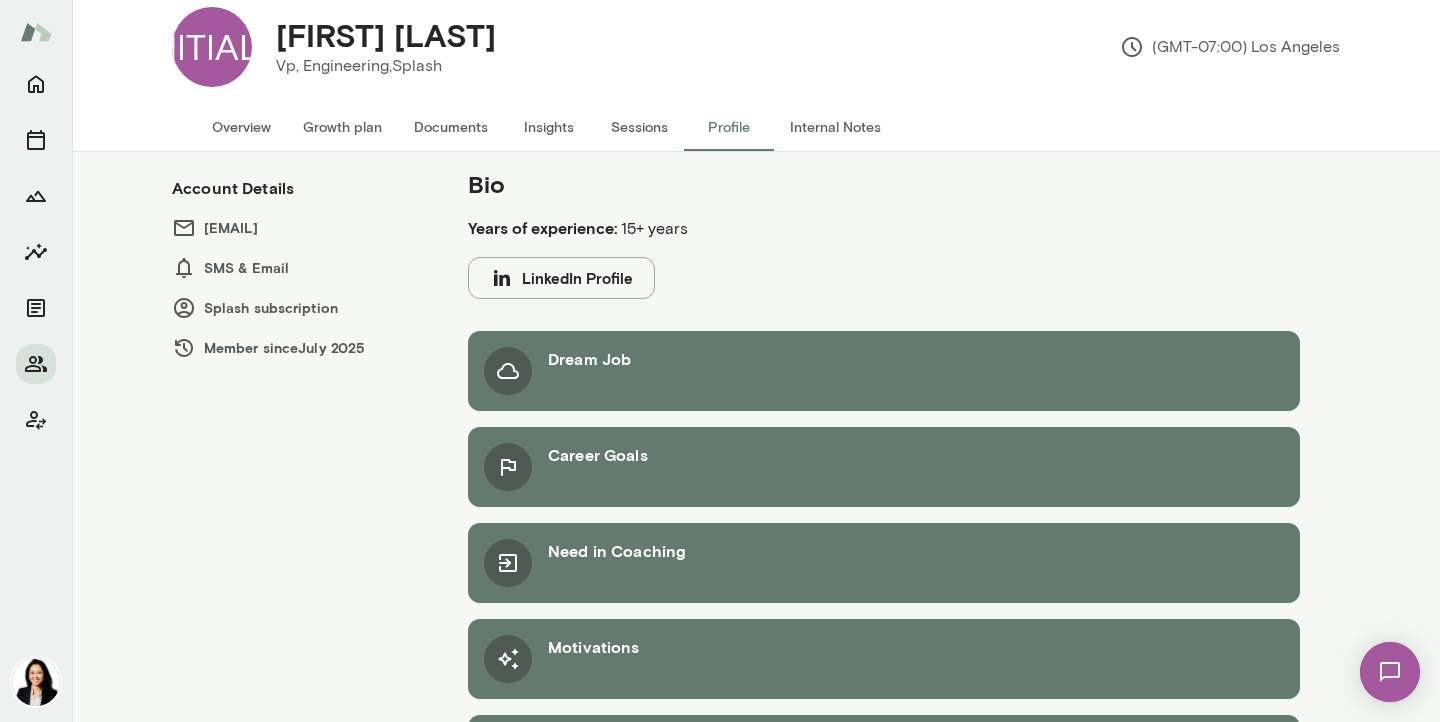 click on "Internal Notes" at bounding box center (835, 127) 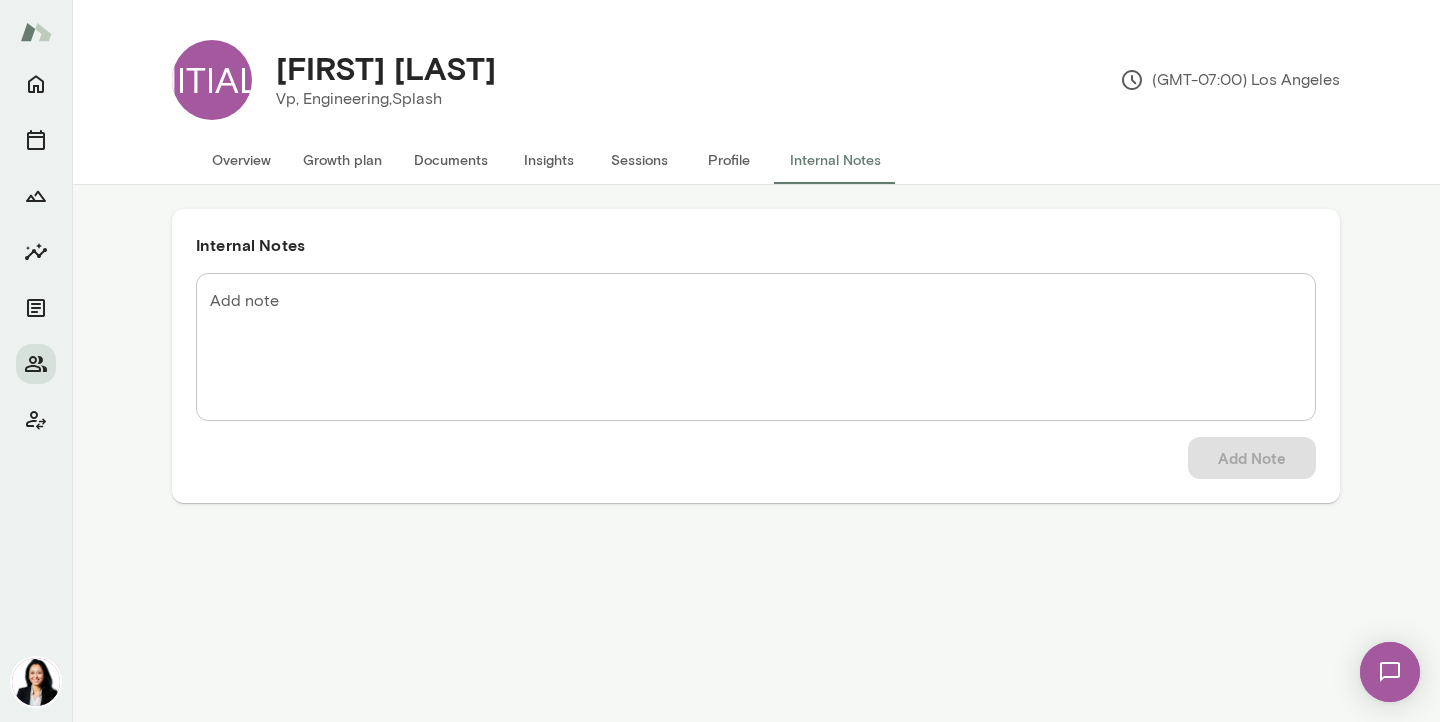 scroll, scrollTop: 0, scrollLeft: 0, axis: both 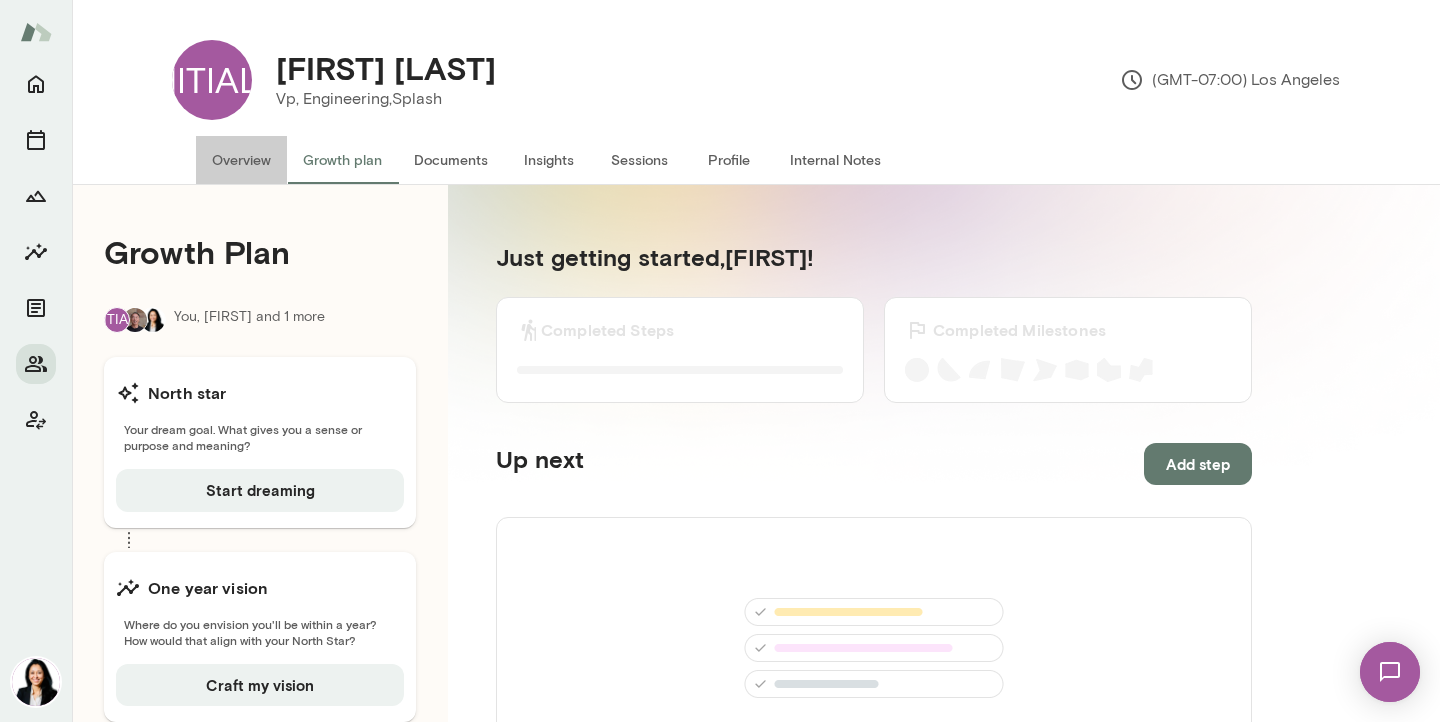 click on "Overview" at bounding box center (241, 160) 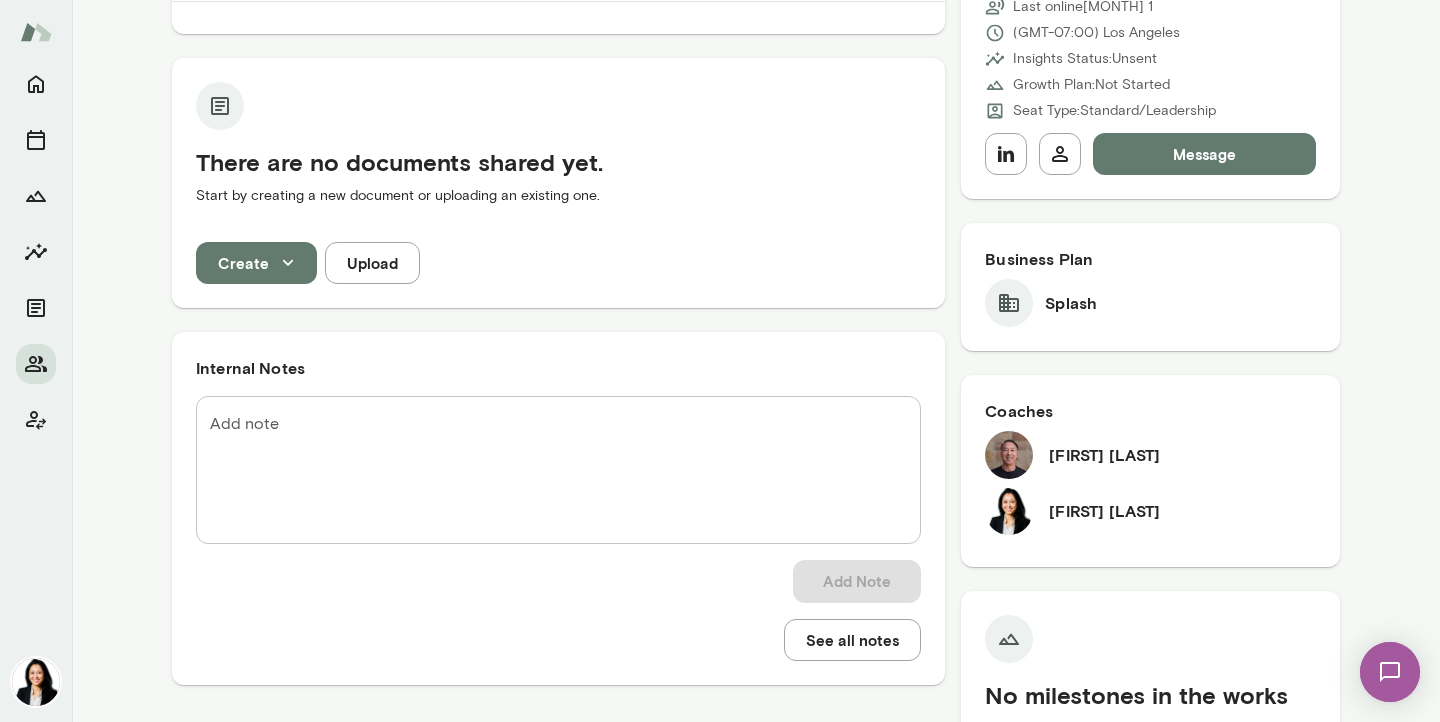 scroll, scrollTop: 0, scrollLeft: 0, axis: both 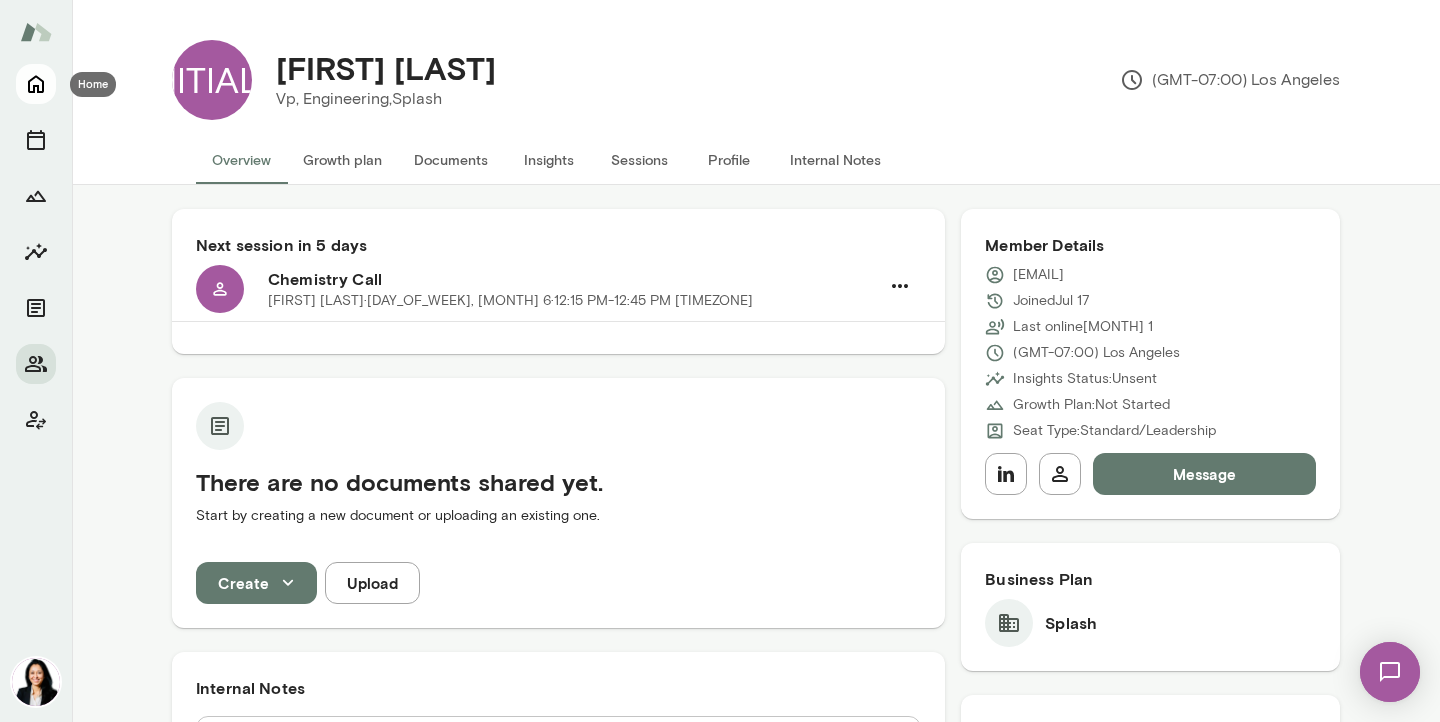 click 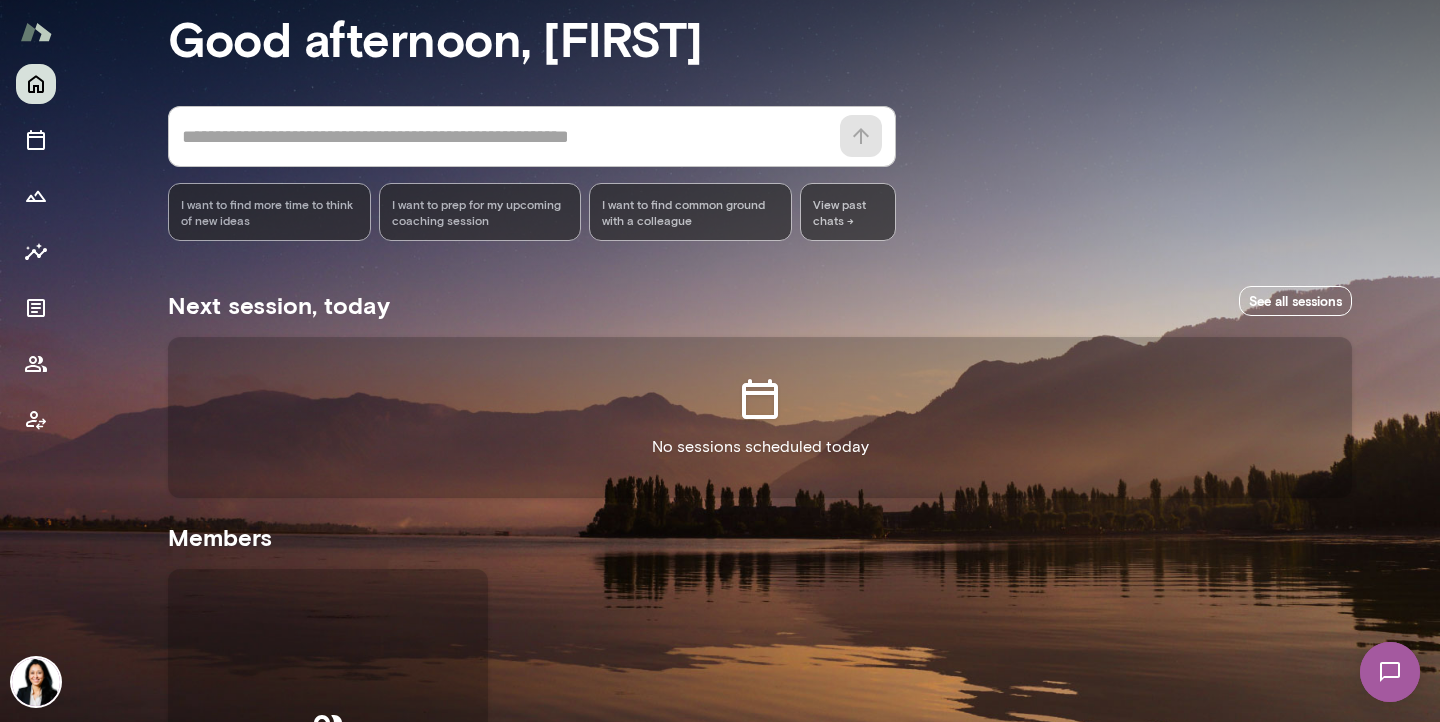 scroll, scrollTop: 100, scrollLeft: 0, axis: vertical 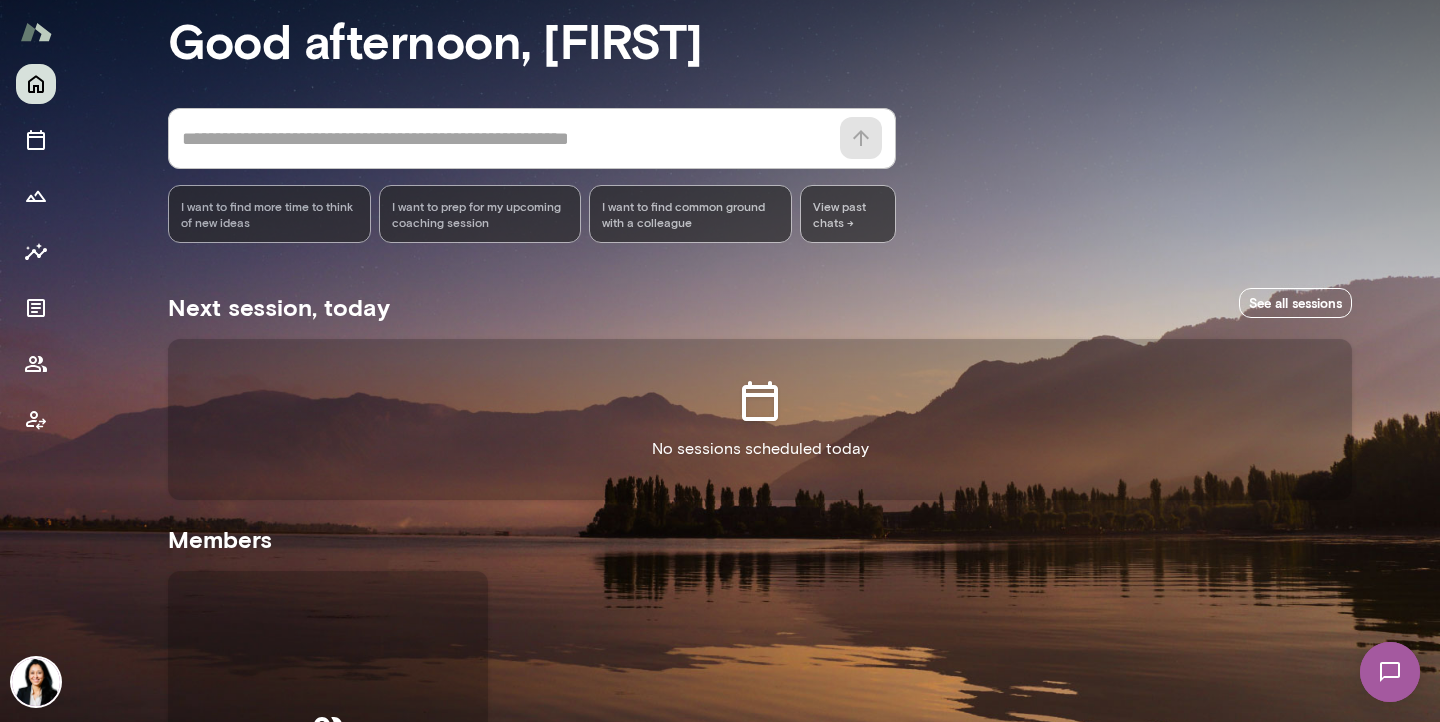 click at bounding box center [36, 393] 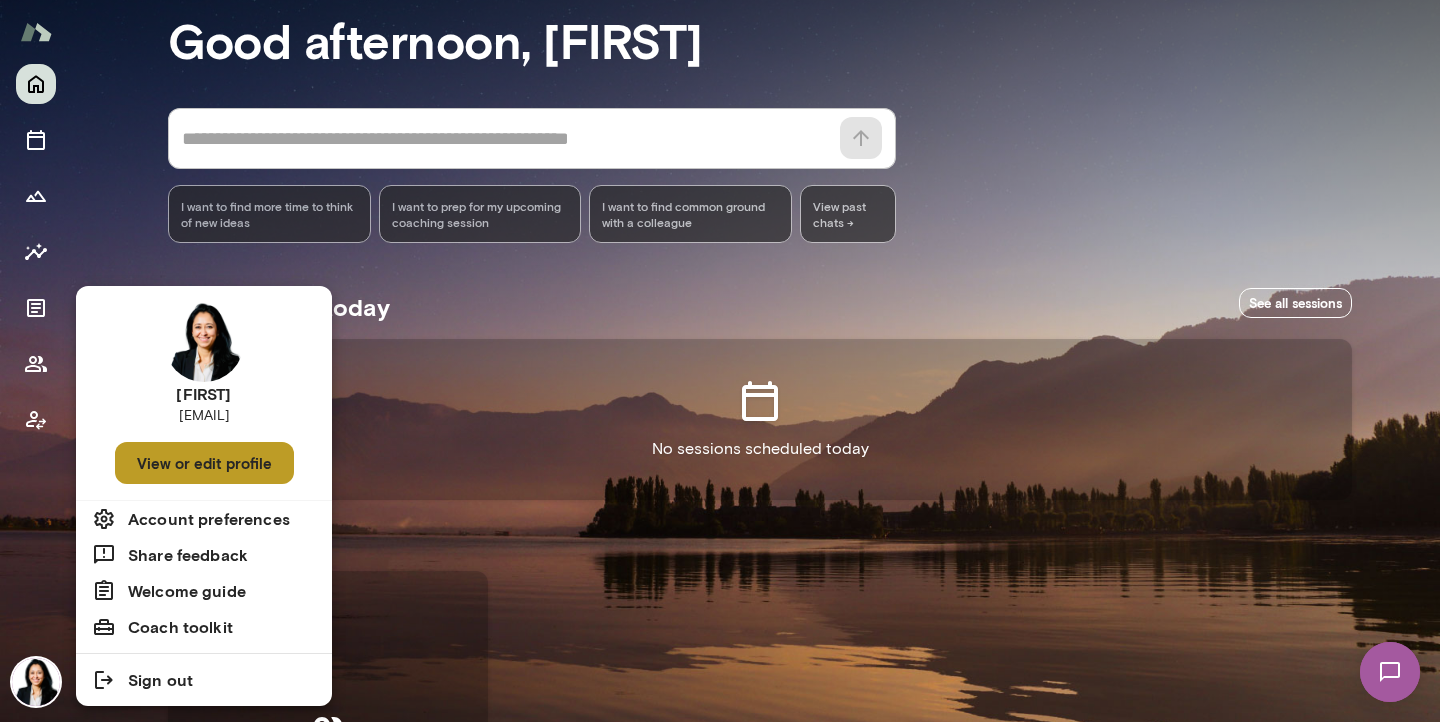 click on "View or edit profile" at bounding box center [204, 463] 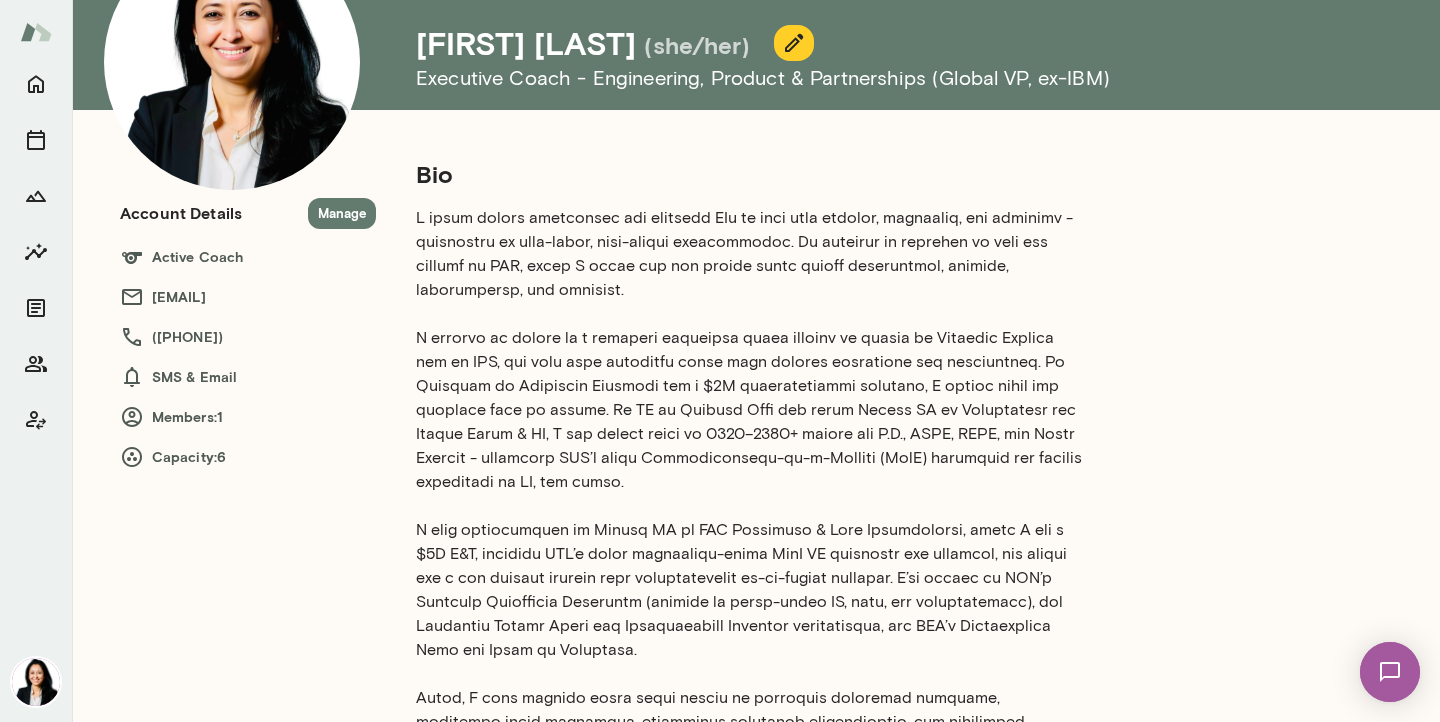scroll, scrollTop: 100, scrollLeft: 0, axis: vertical 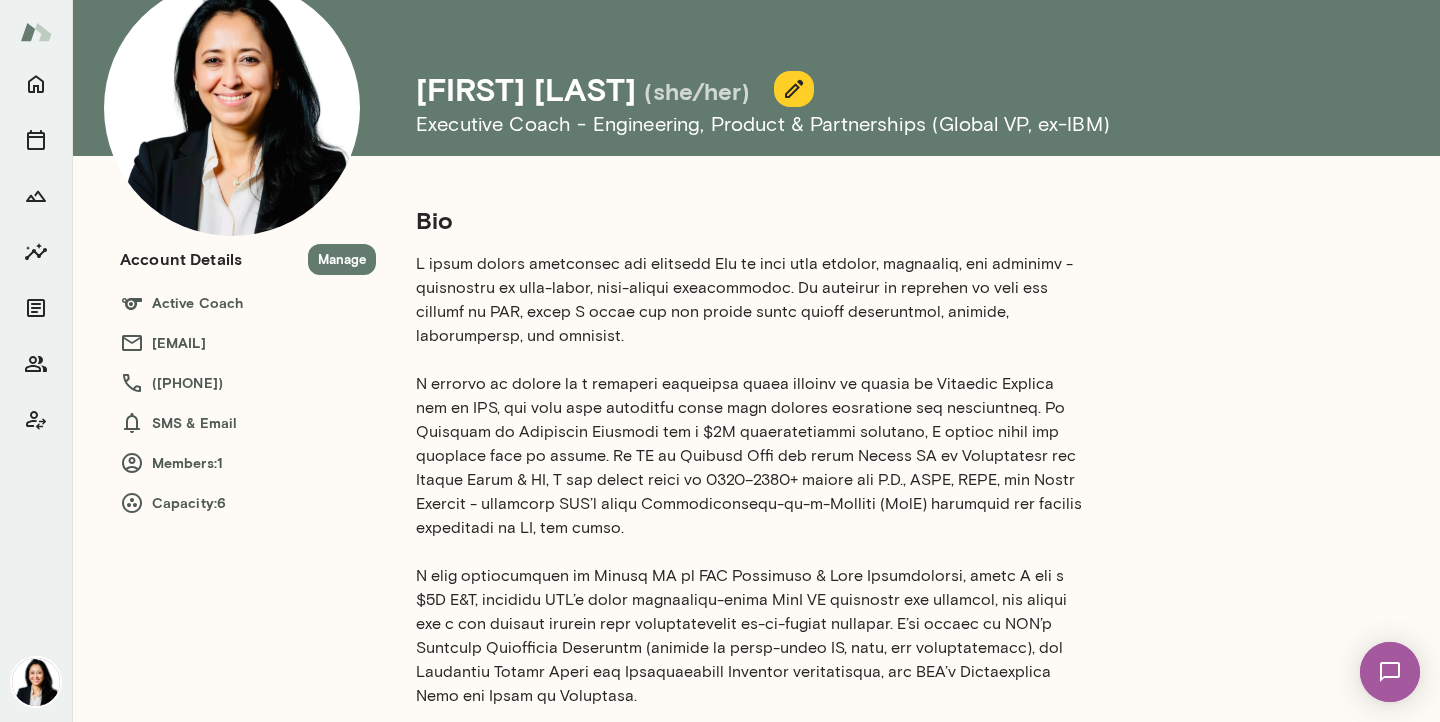 click 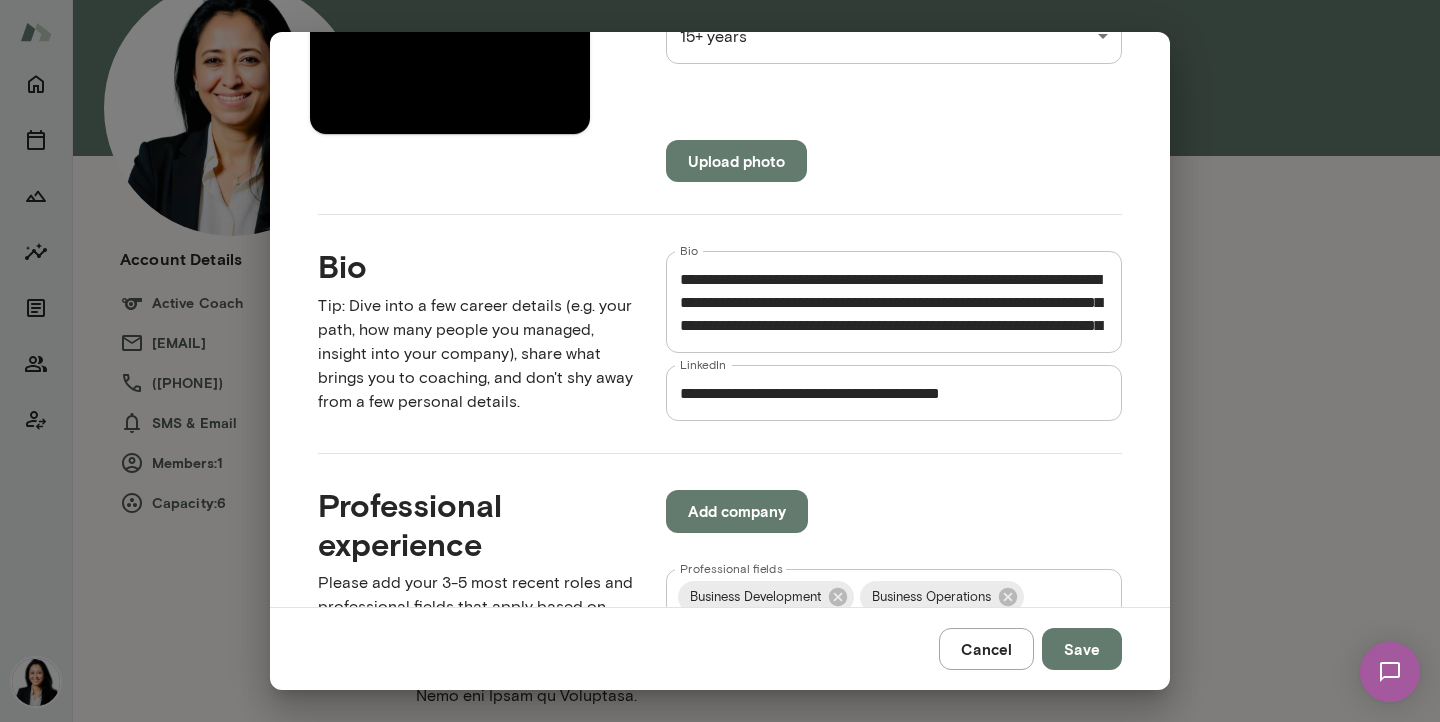 scroll, scrollTop: 549, scrollLeft: 0, axis: vertical 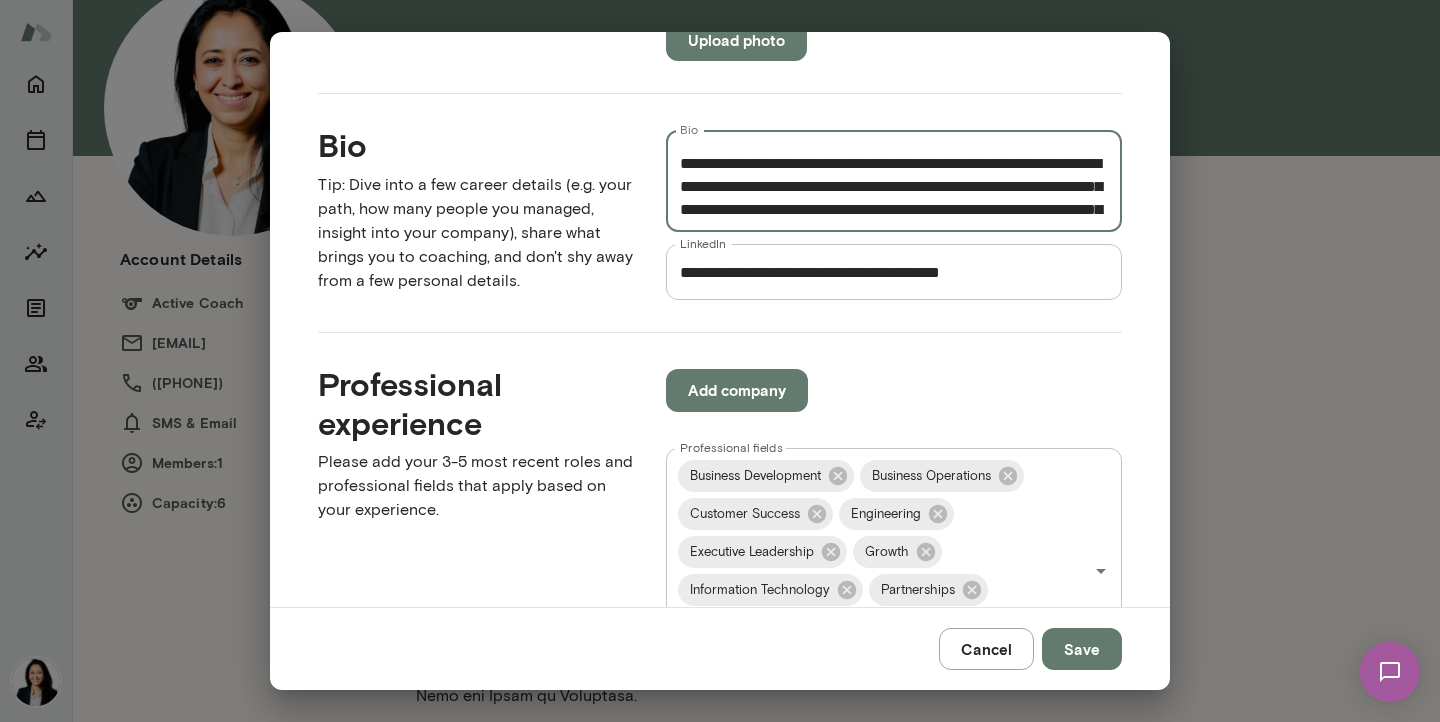 drag, startPoint x: 902, startPoint y: 164, endPoint x: 685, endPoint y: 180, distance: 217.58907 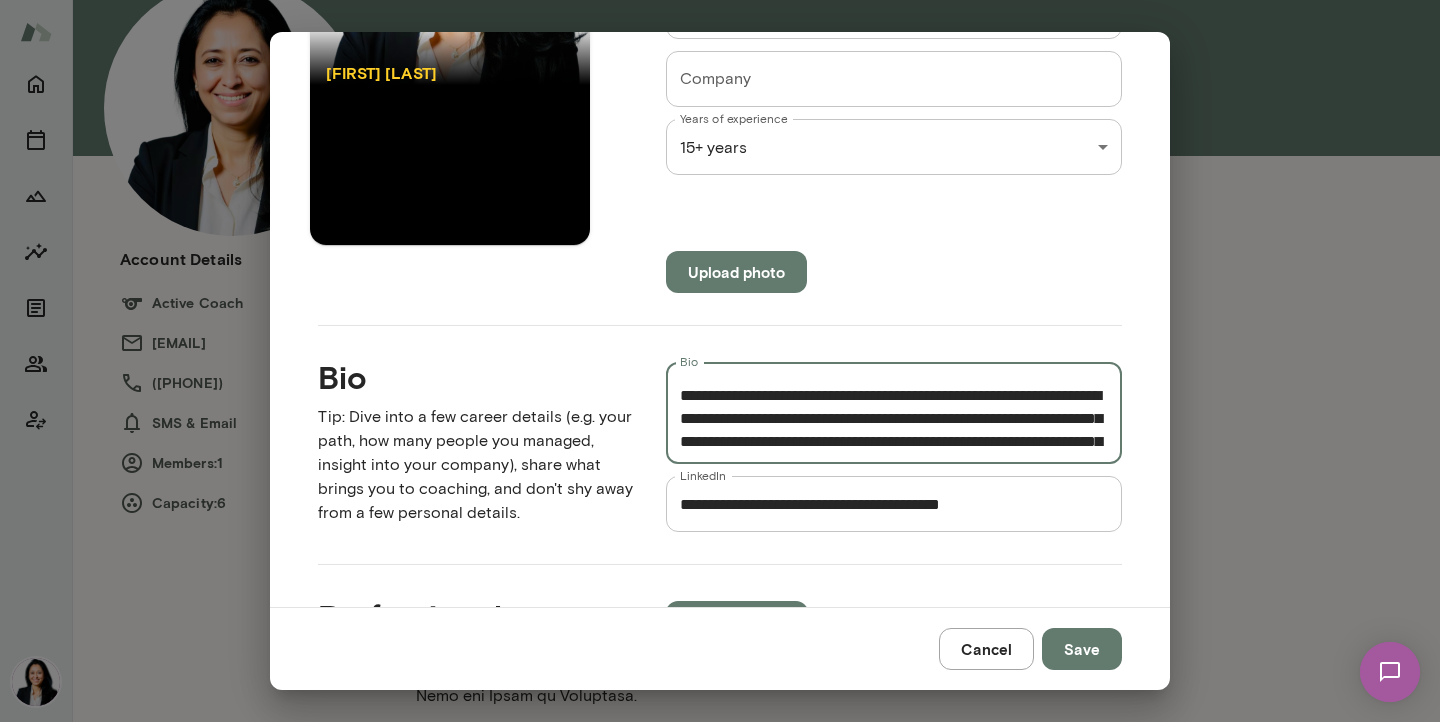 scroll, scrollTop: 329, scrollLeft: 0, axis: vertical 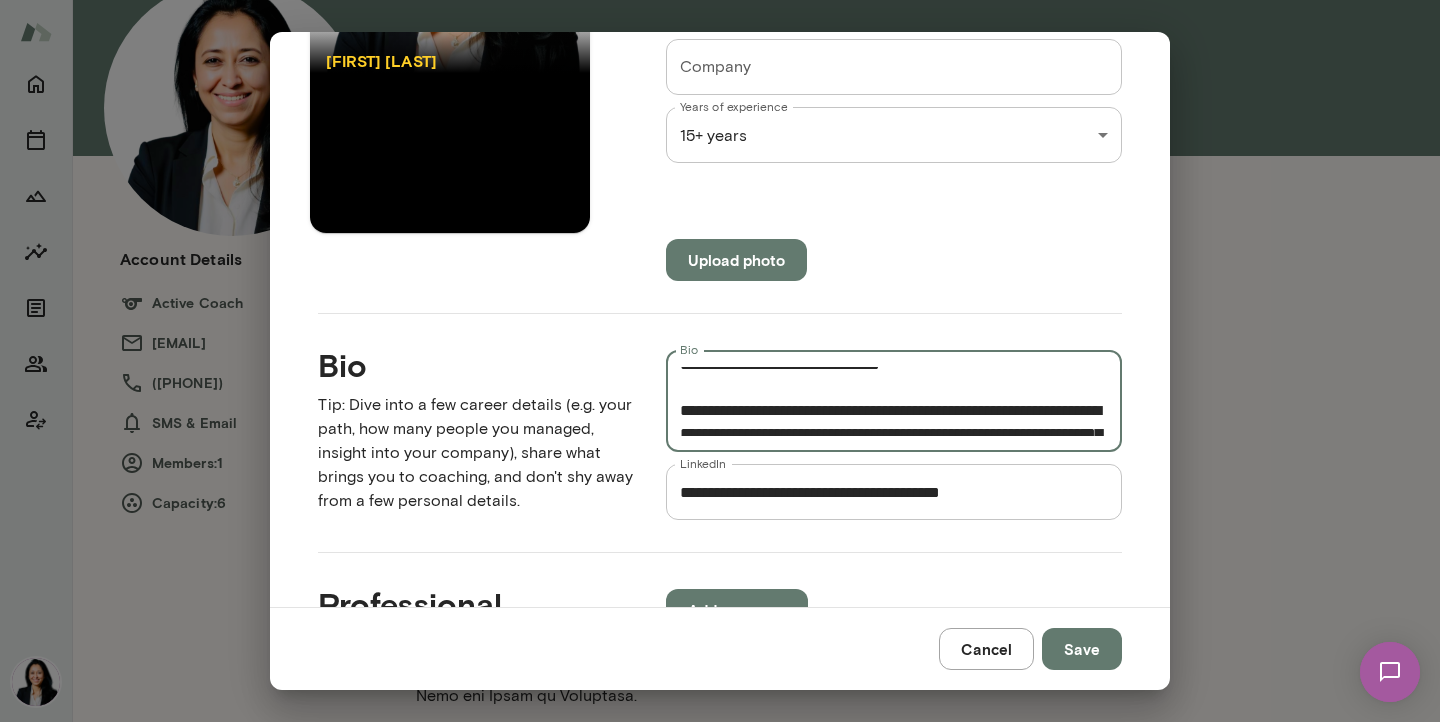 click on "Bio" at bounding box center [894, 401] 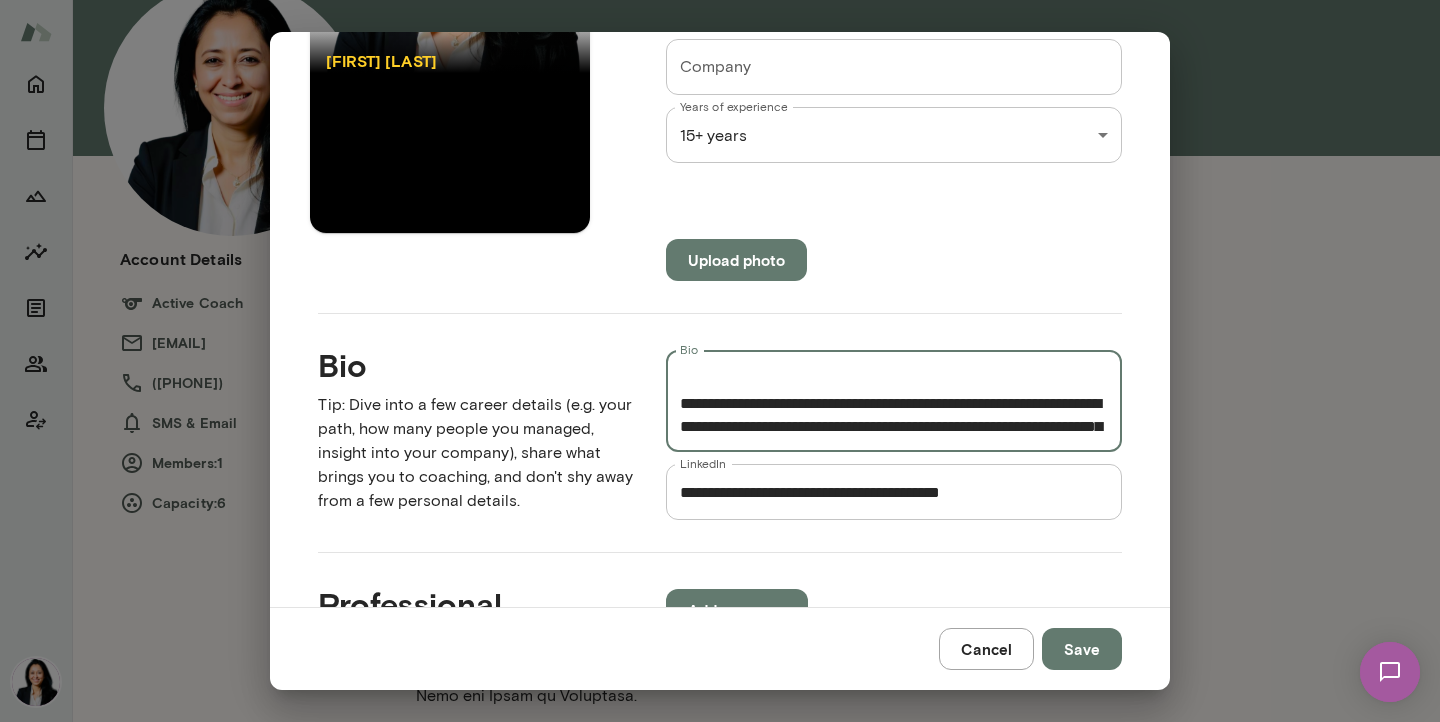 scroll, scrollTop: 321, scrollLeft: 0, axis: vertical 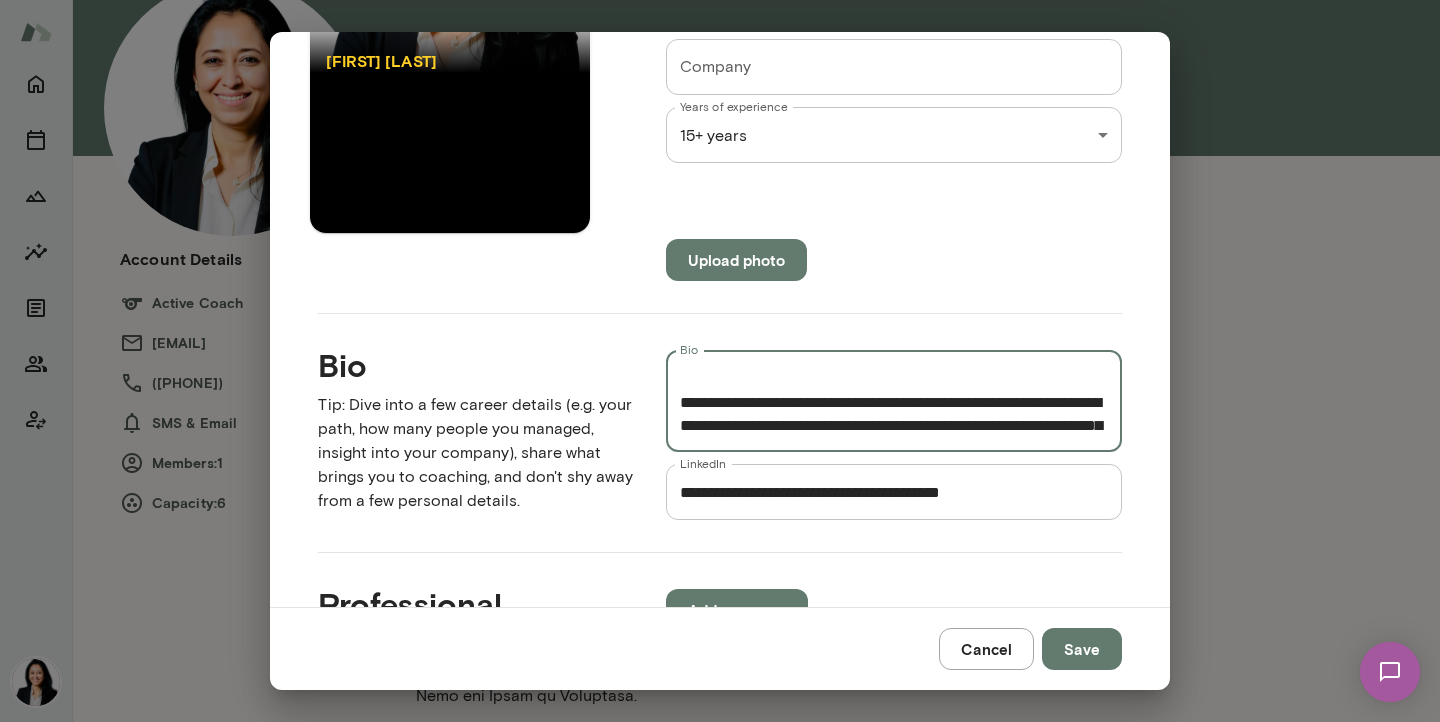 click on "Bio" at bounding box center [894, 401] 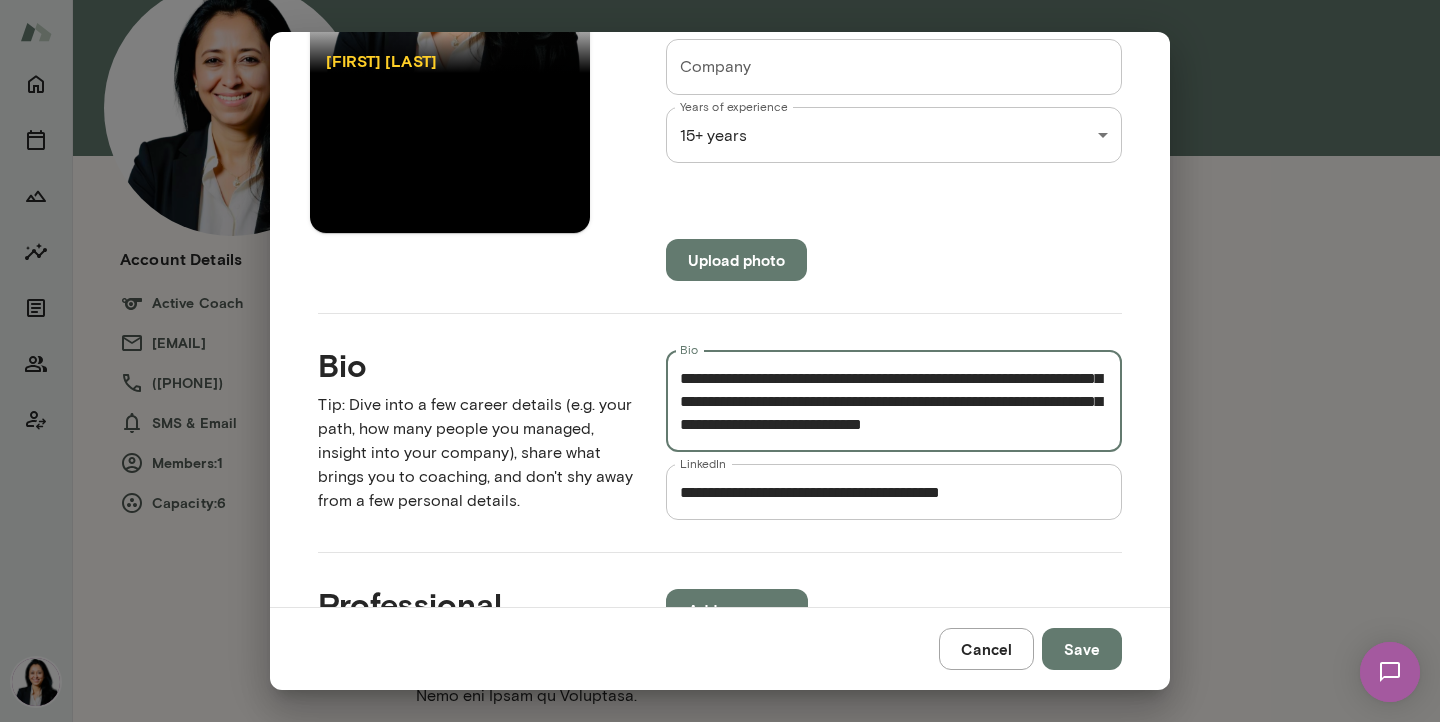 scroll, scrollTop: 851, scrollLeft: 0, axis: vertical 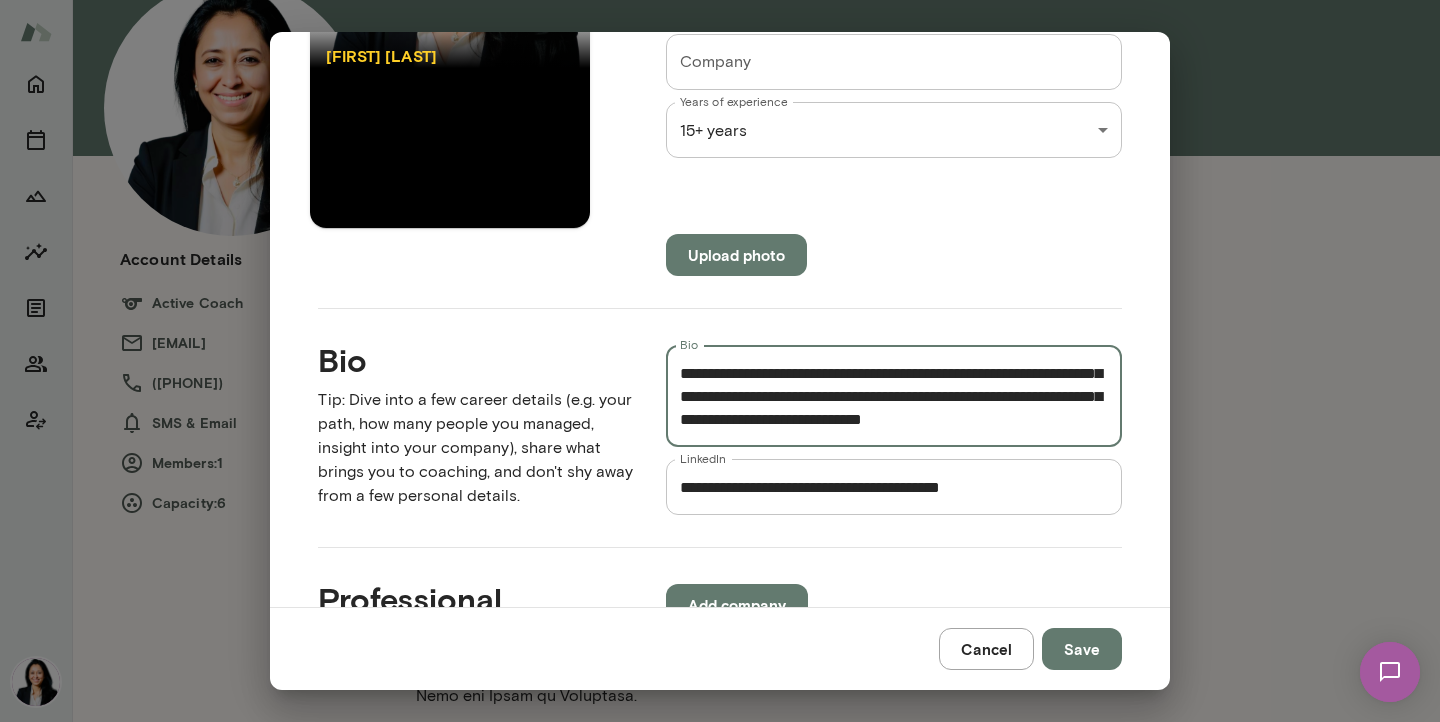 type on "**********" 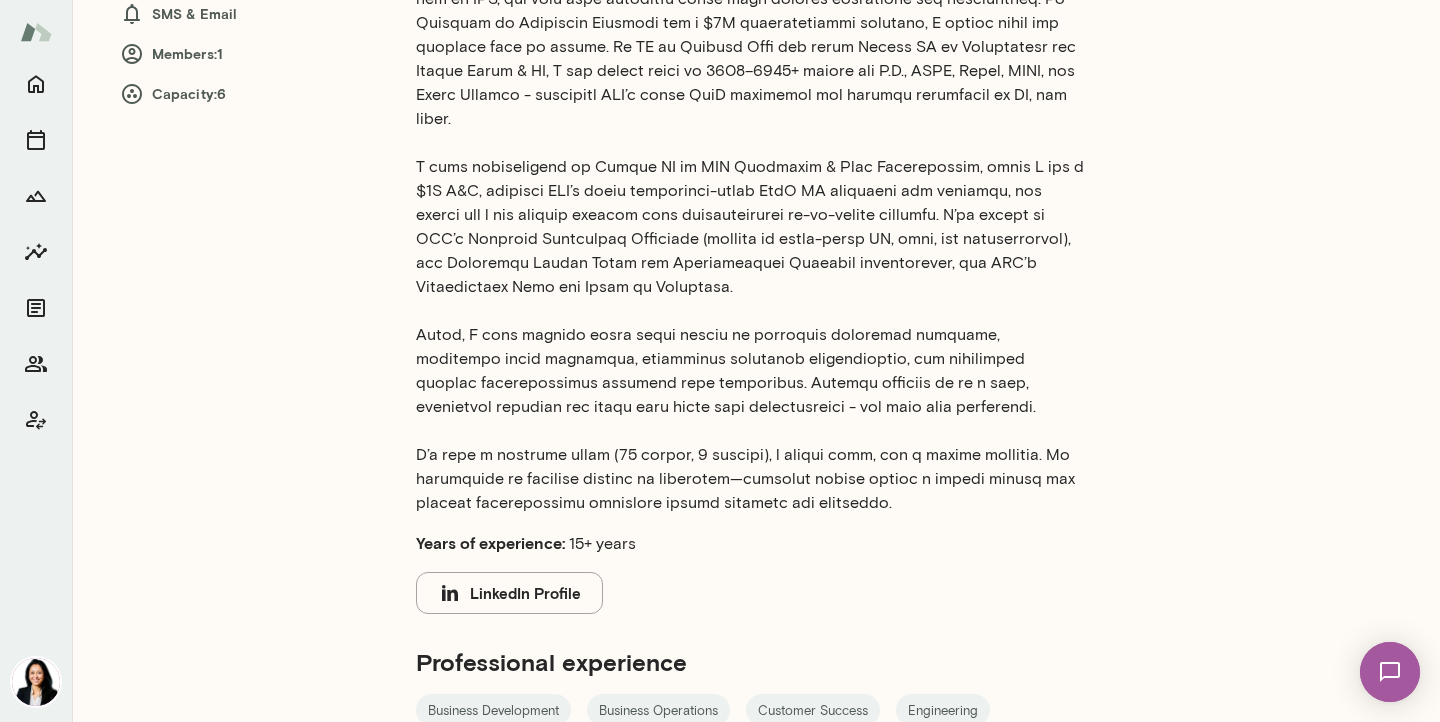 scroll, scrollTop: 531, scrollLeft: 0, axis: vertical 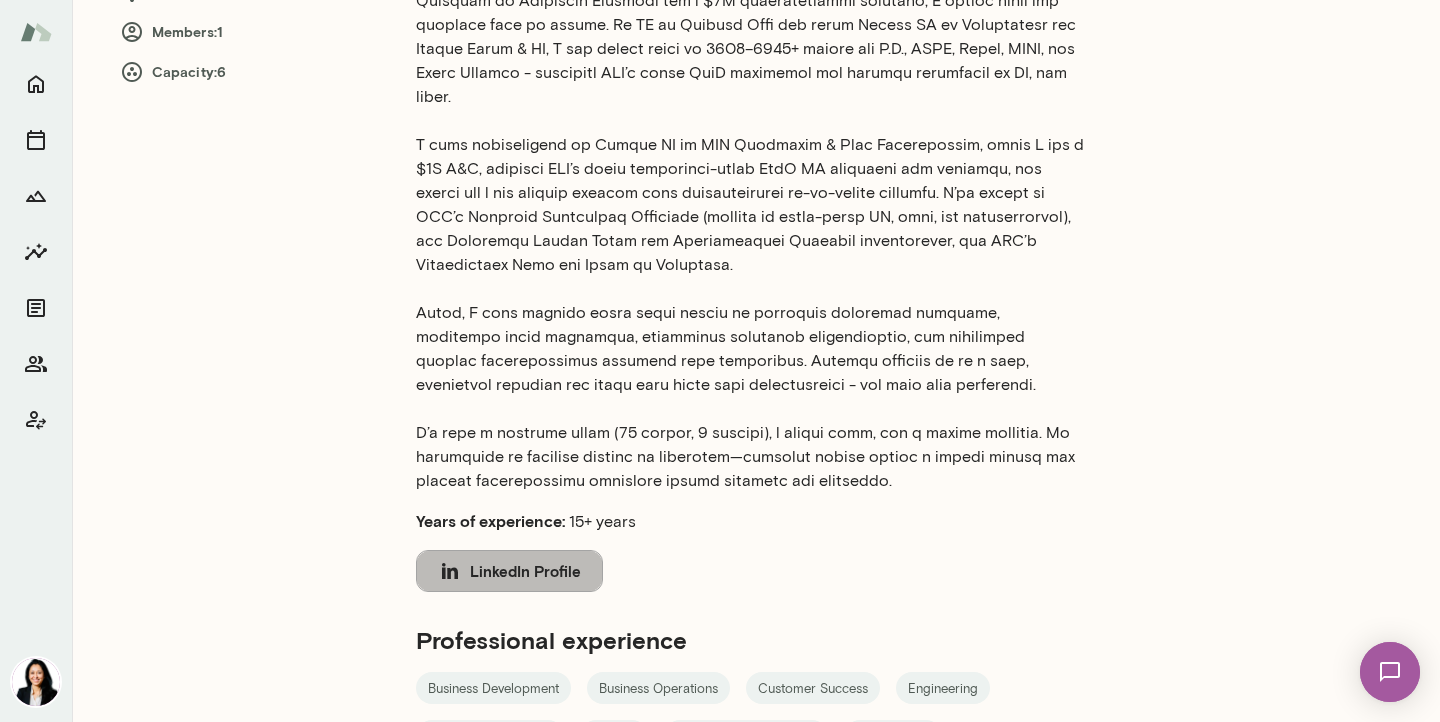 click on "LinkedIn Profile" at bounding box center (509, 571) 